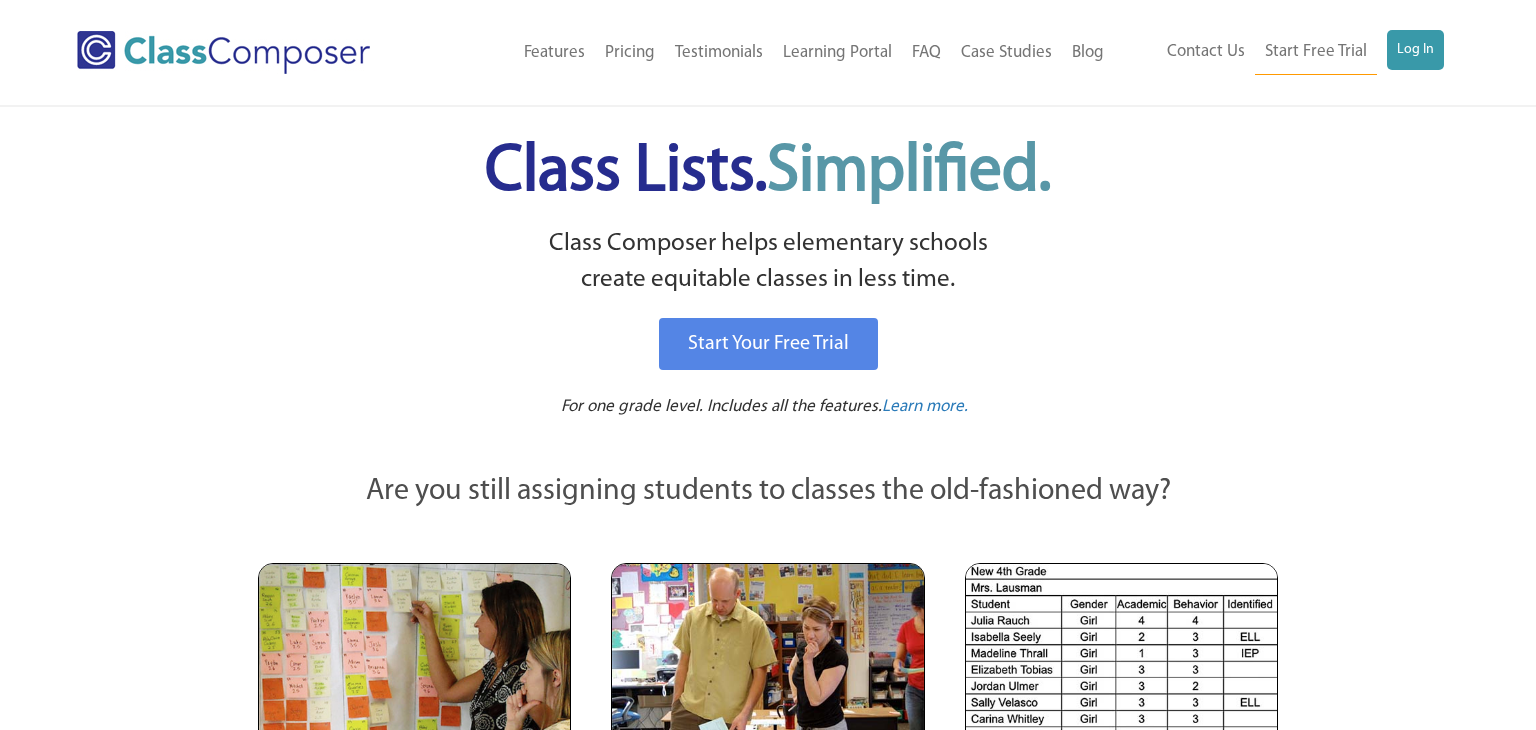 scroll, scrollTop: 0, scrollLeft: 0, axis: both 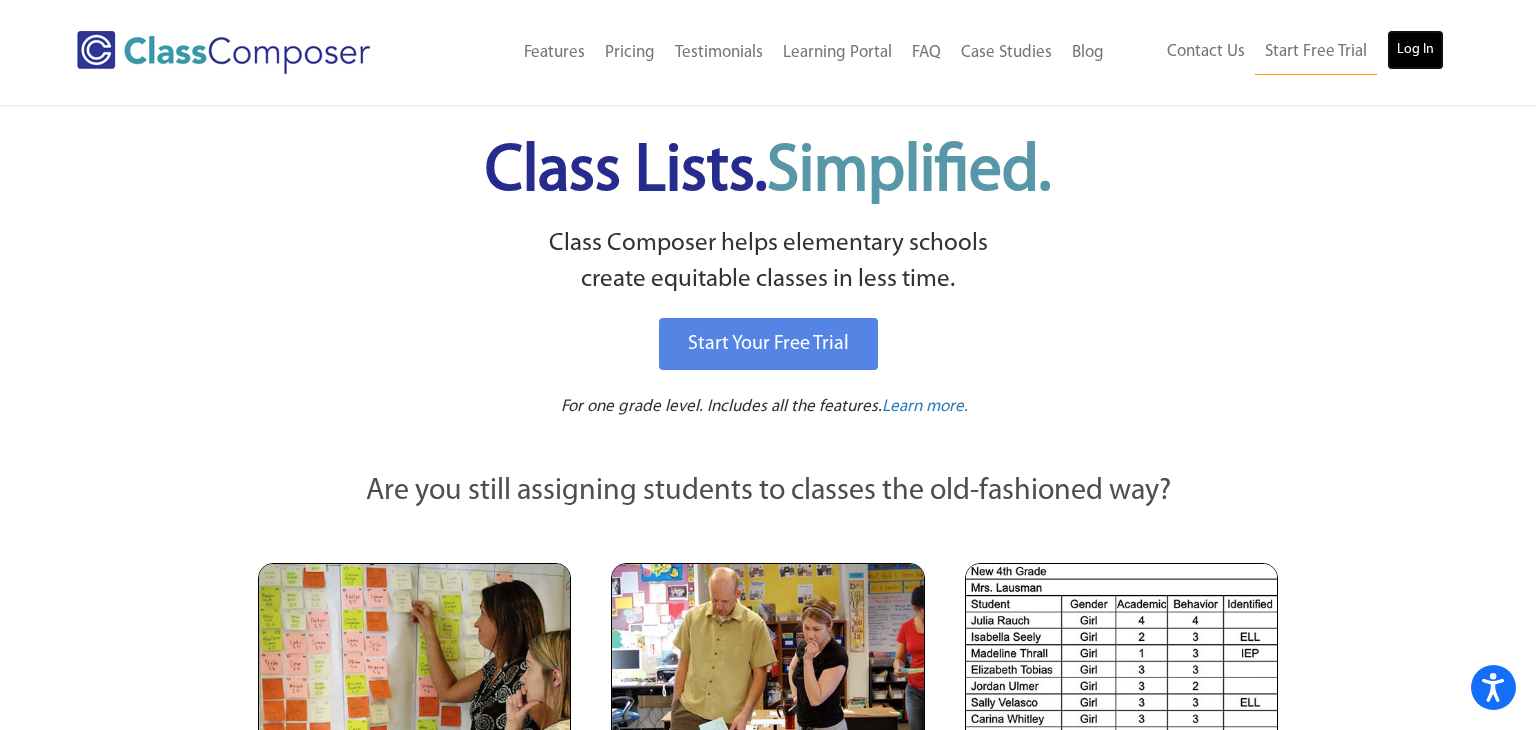 click on "Log In" at bounding box center [1415, 50] 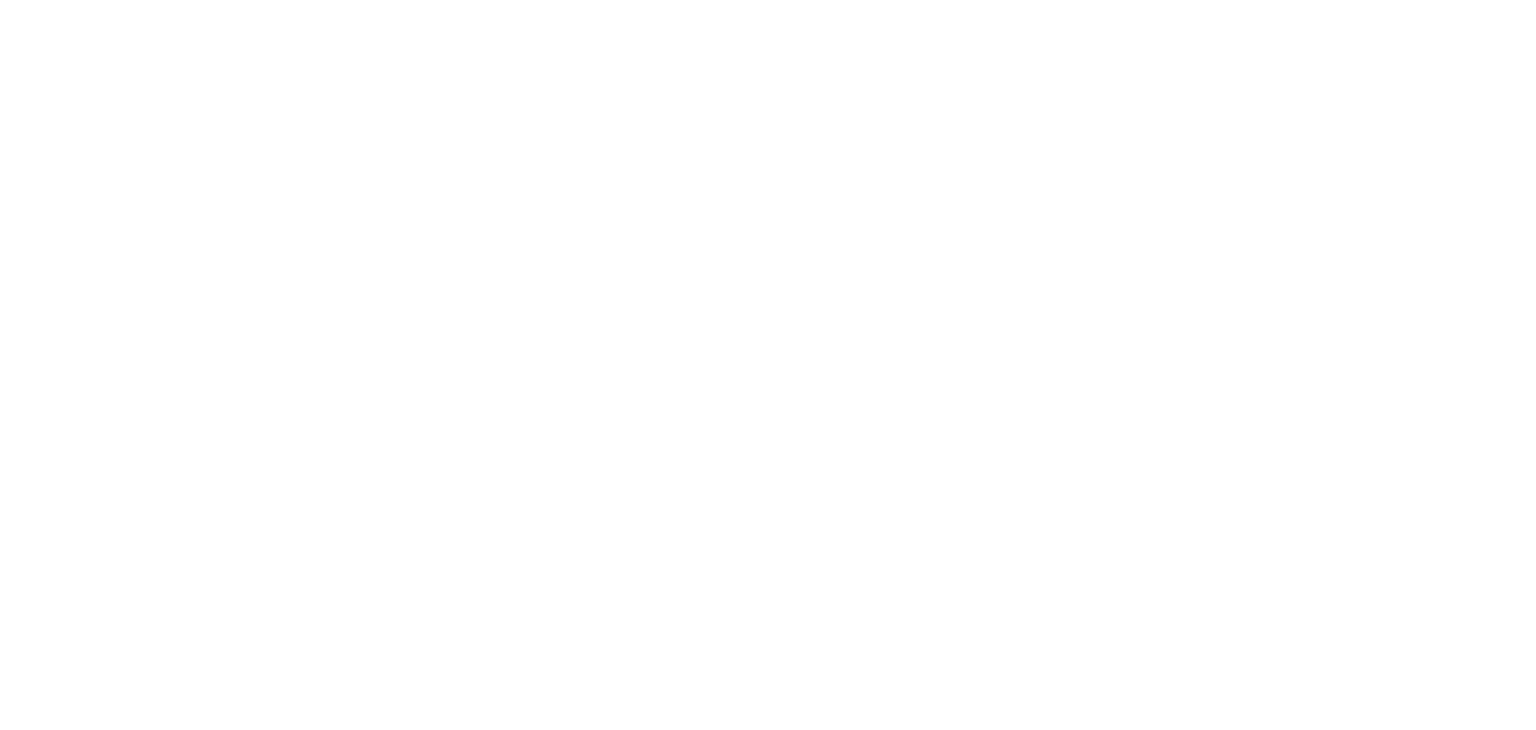 scroll, scrollTop: 0, scrollLeft: 0, axis: both 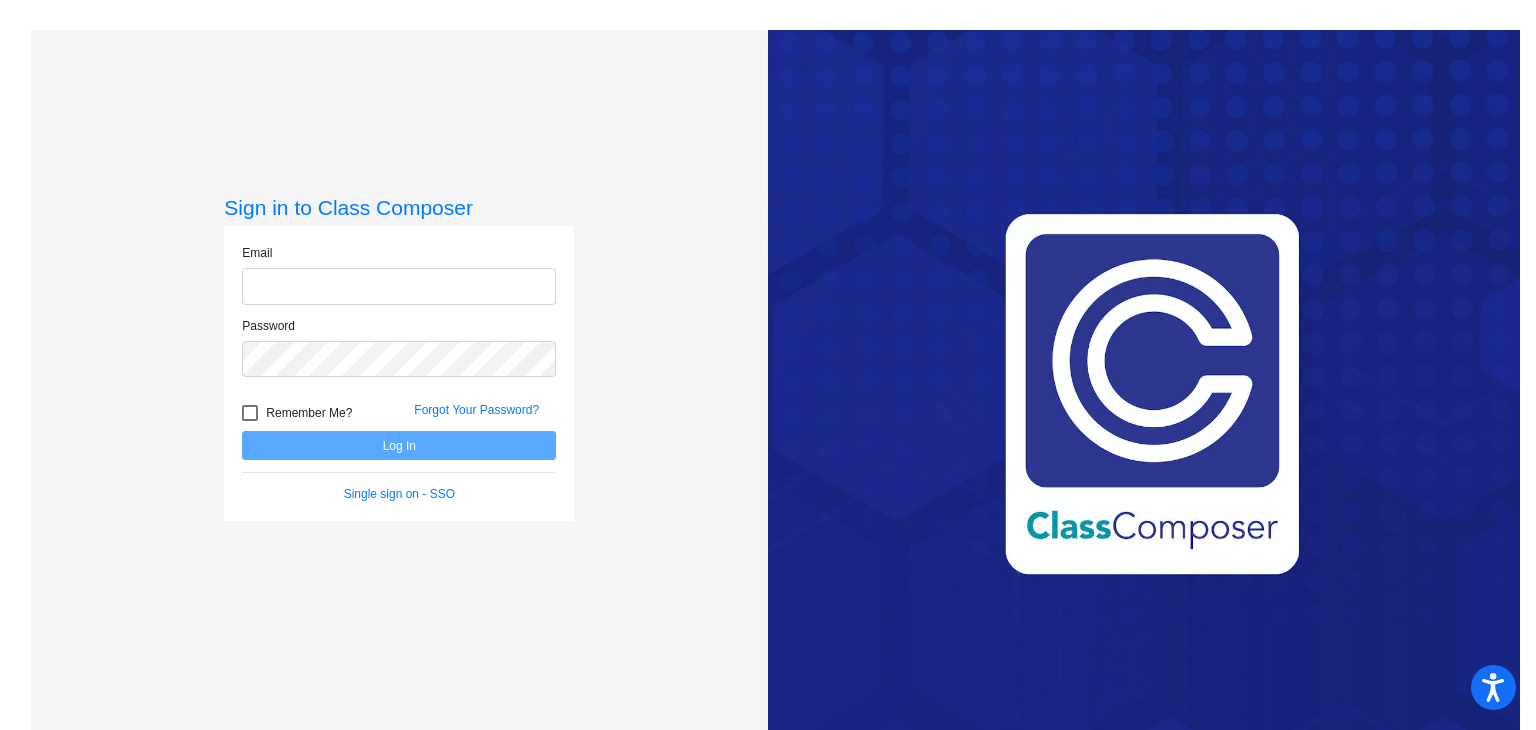 type on "mmoline@danville.k12.in.us" 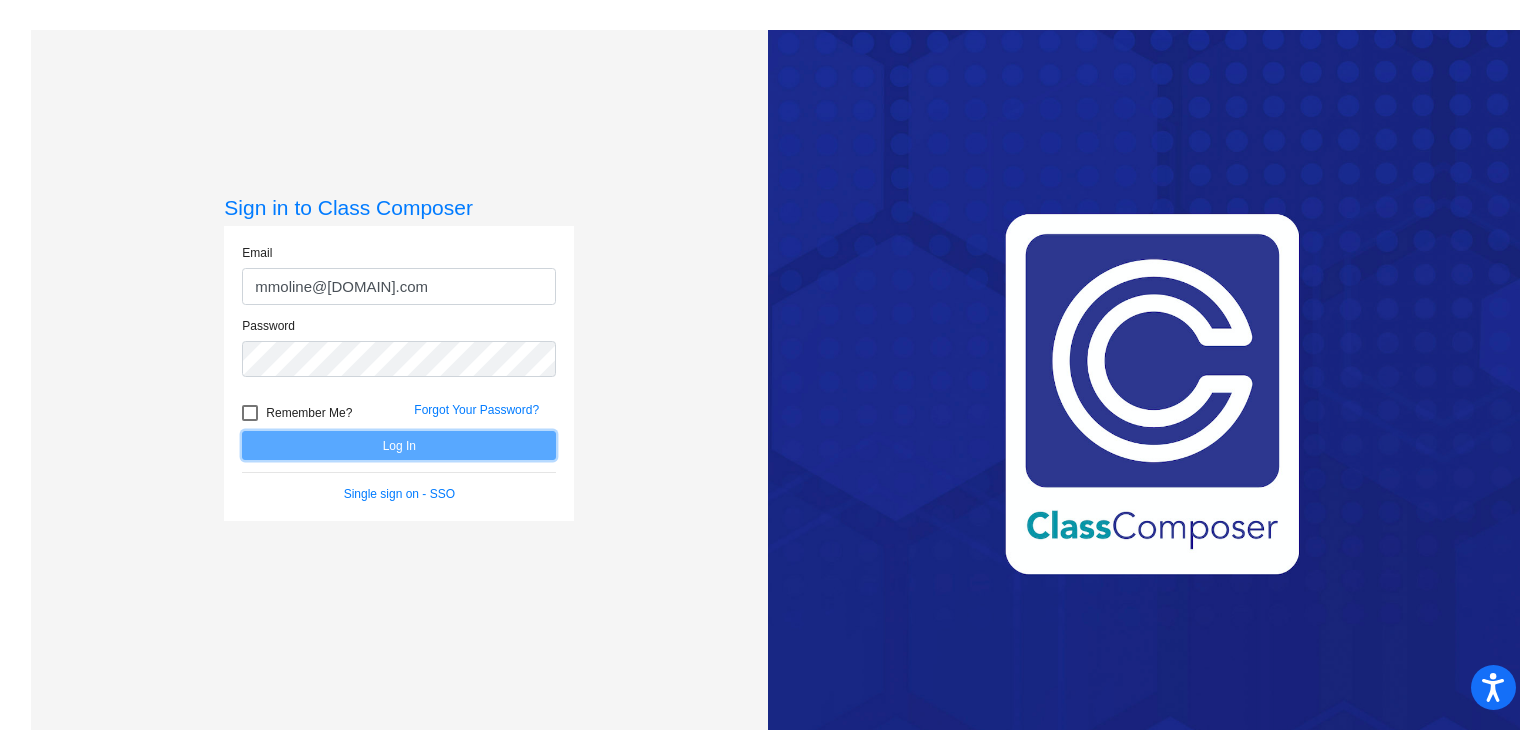 click on "Log In" 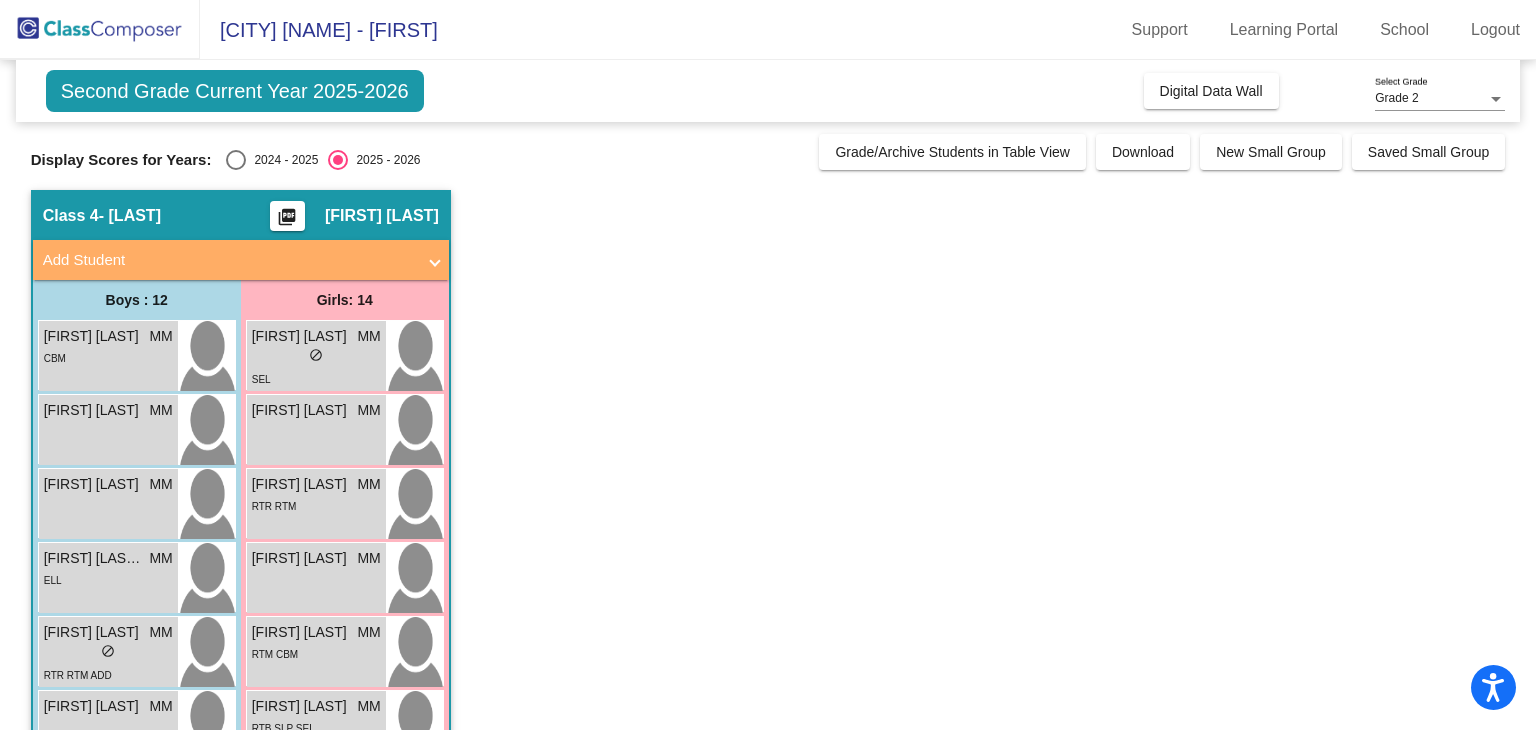 click at bounding box center [236, 160] 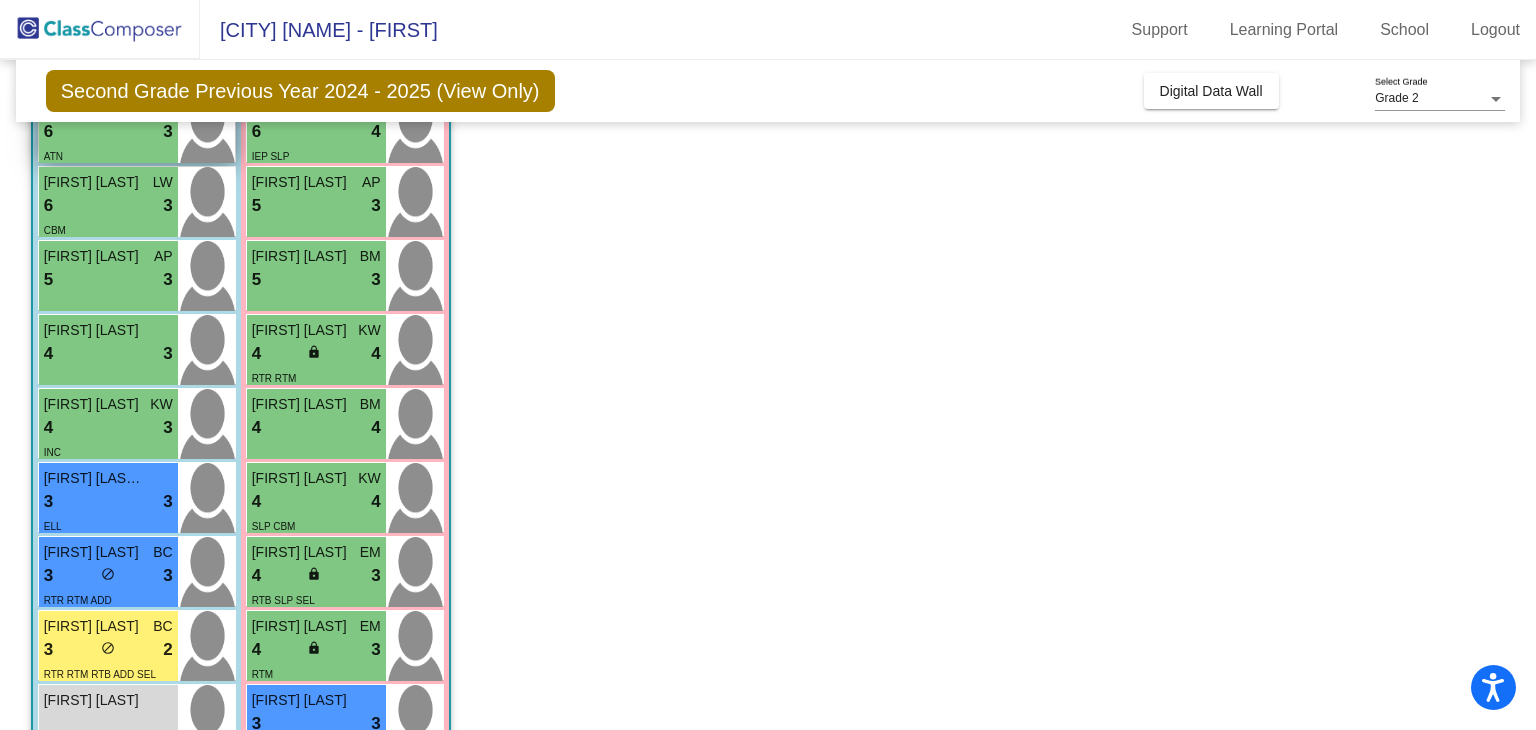 scroll, scrollTop: 452, scrollLeft: 0, axis: vertical 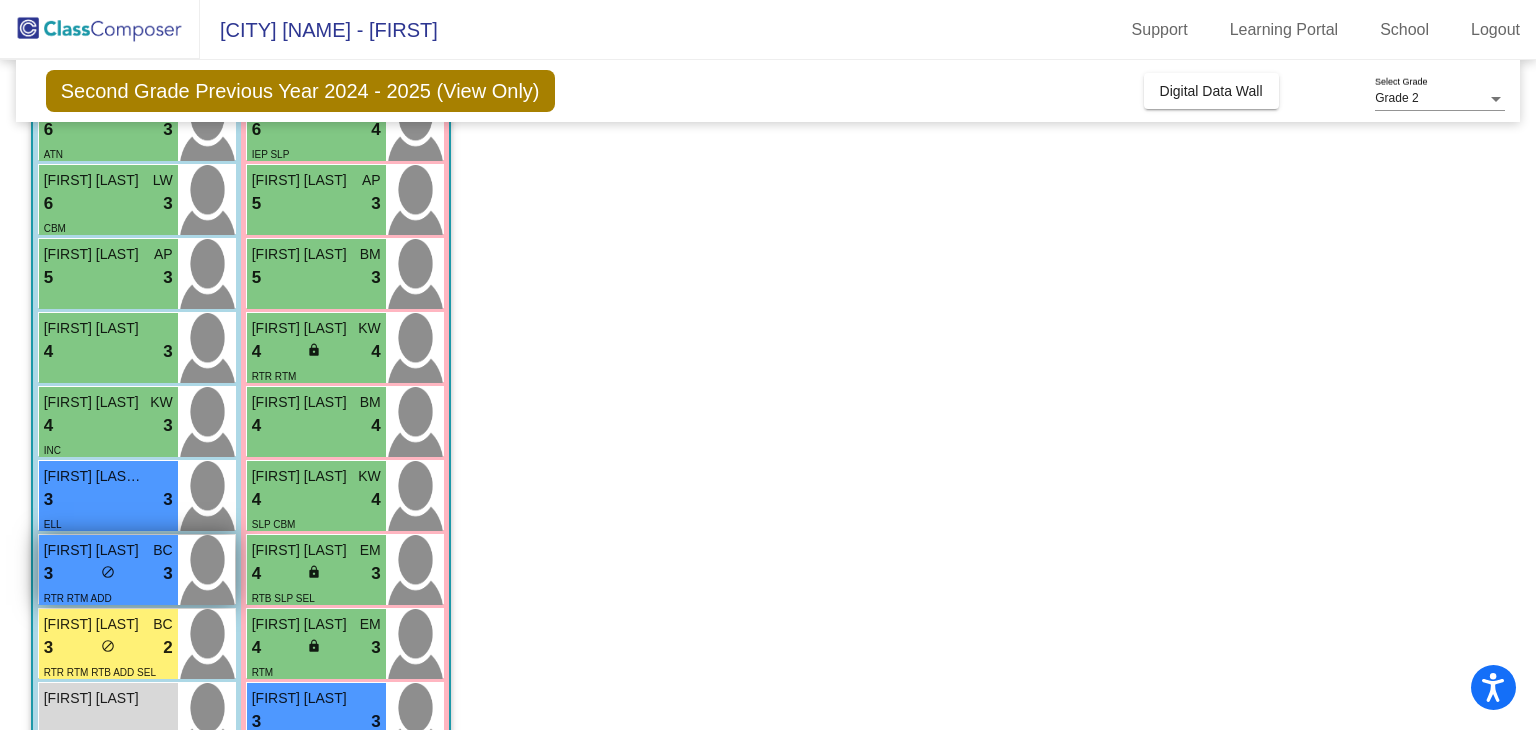 click on "3 lock do_not_disturb_alt 3" at bounding box center [108, 574] 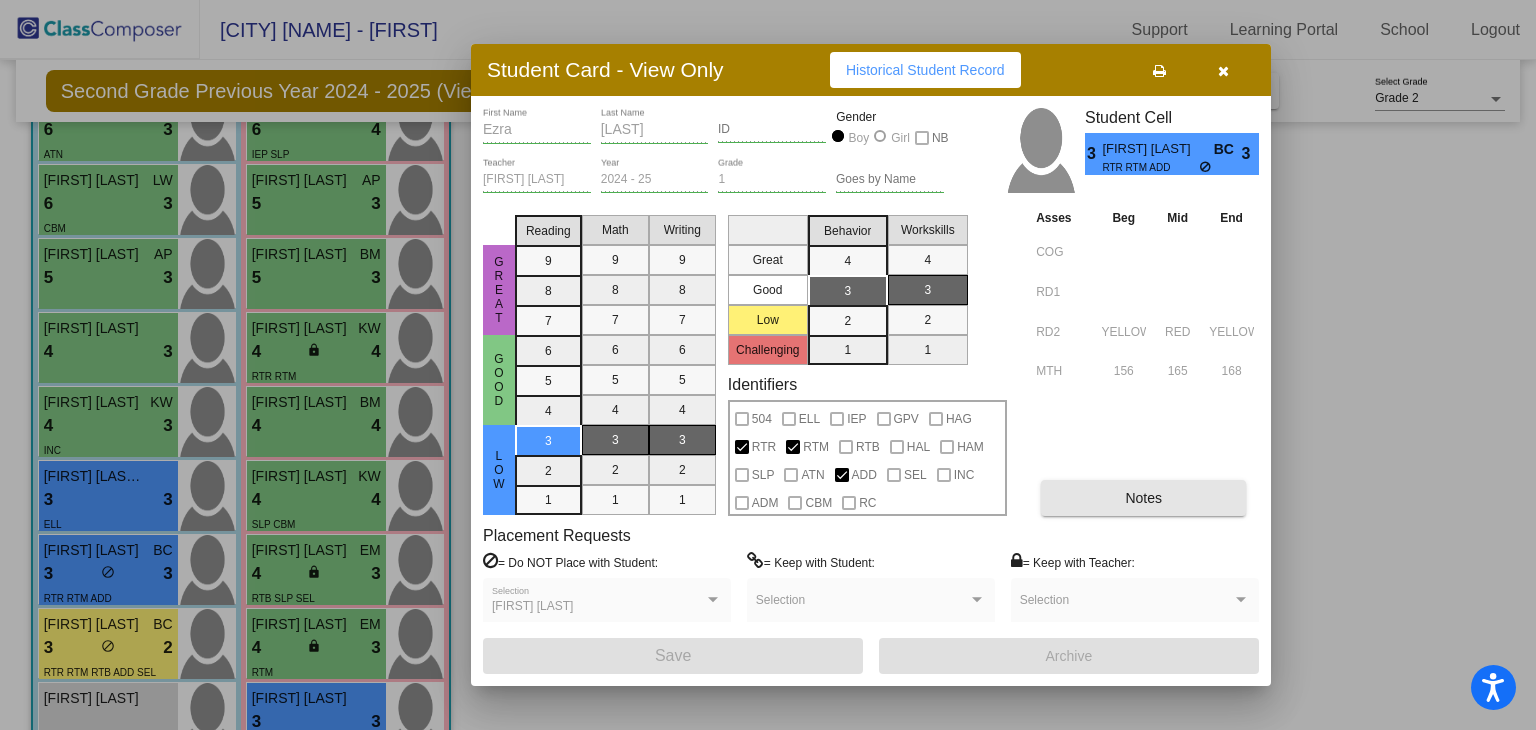 click on "Notes" at bounding box center [1143, 498] 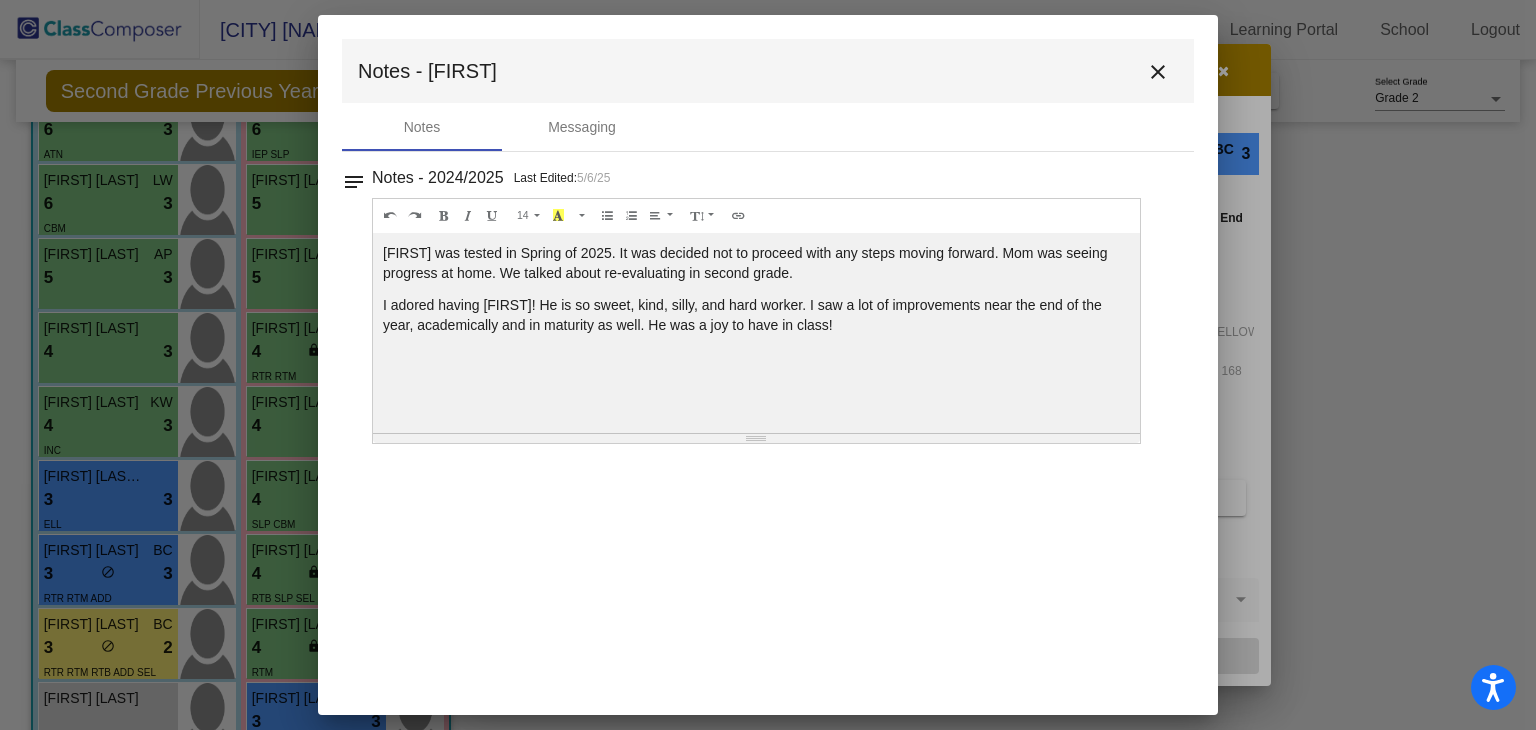 click on "close" at bounding box center [1158, 72] 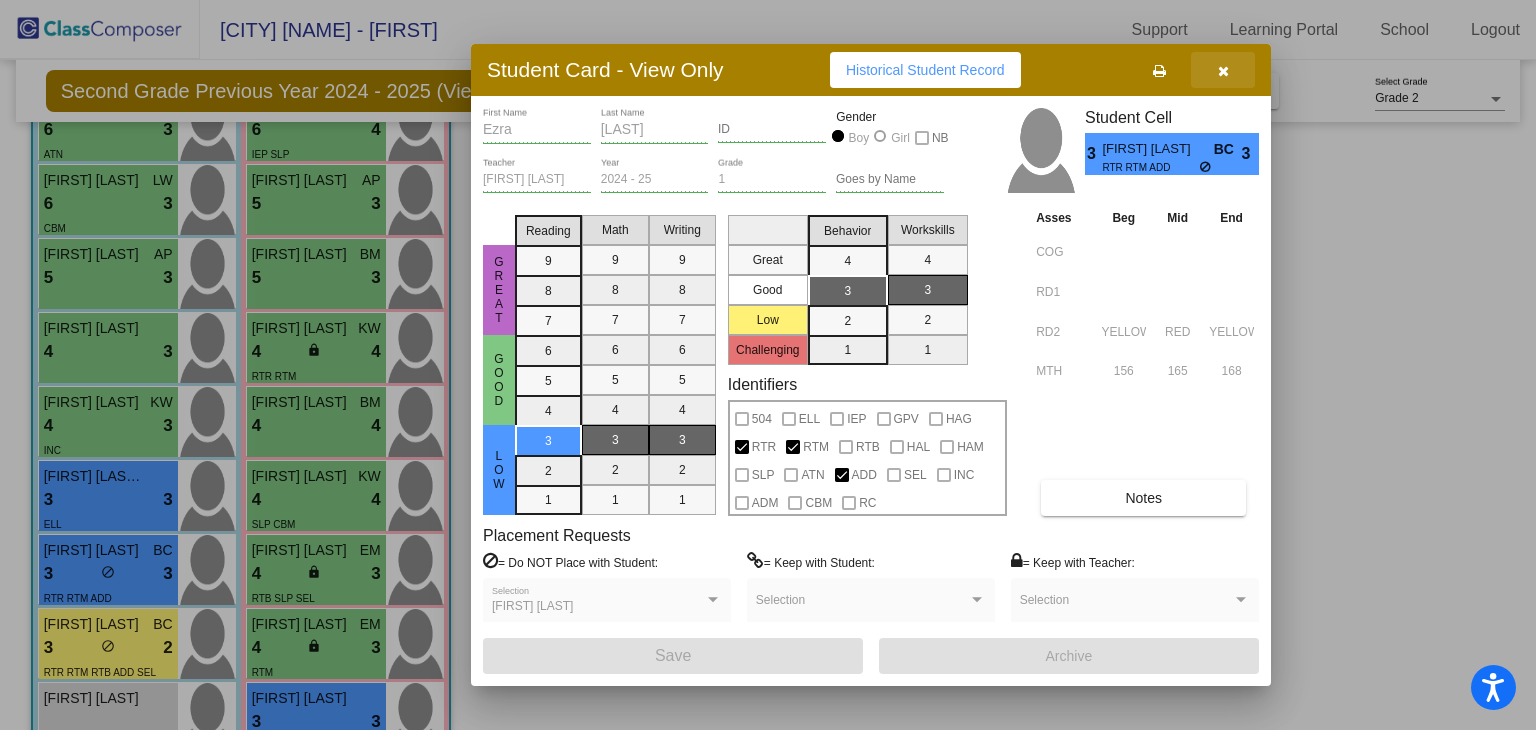 click at bounding box center (1223, 70) 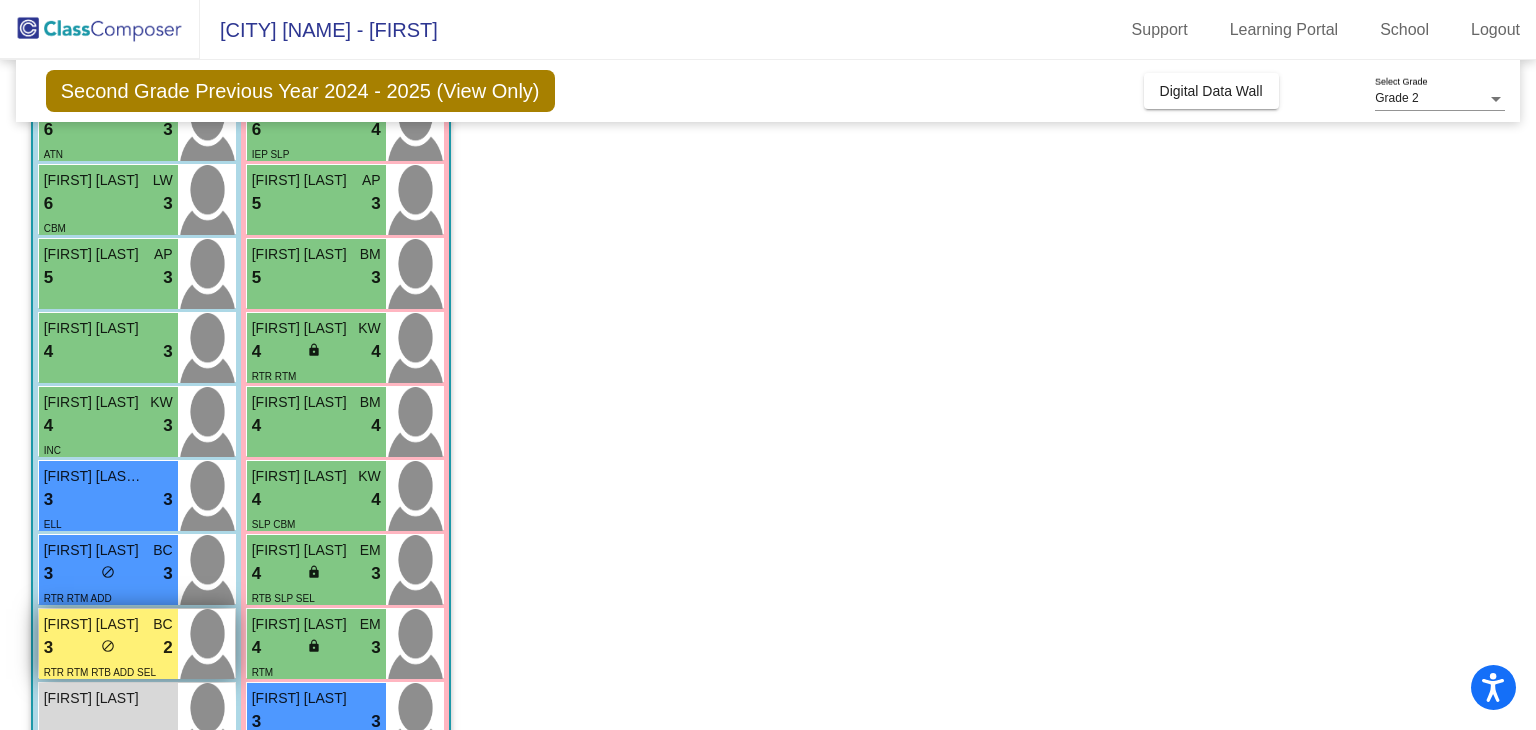 click on "3 lock do_not_disturb_alt 2" at bounding box center (108, 648) 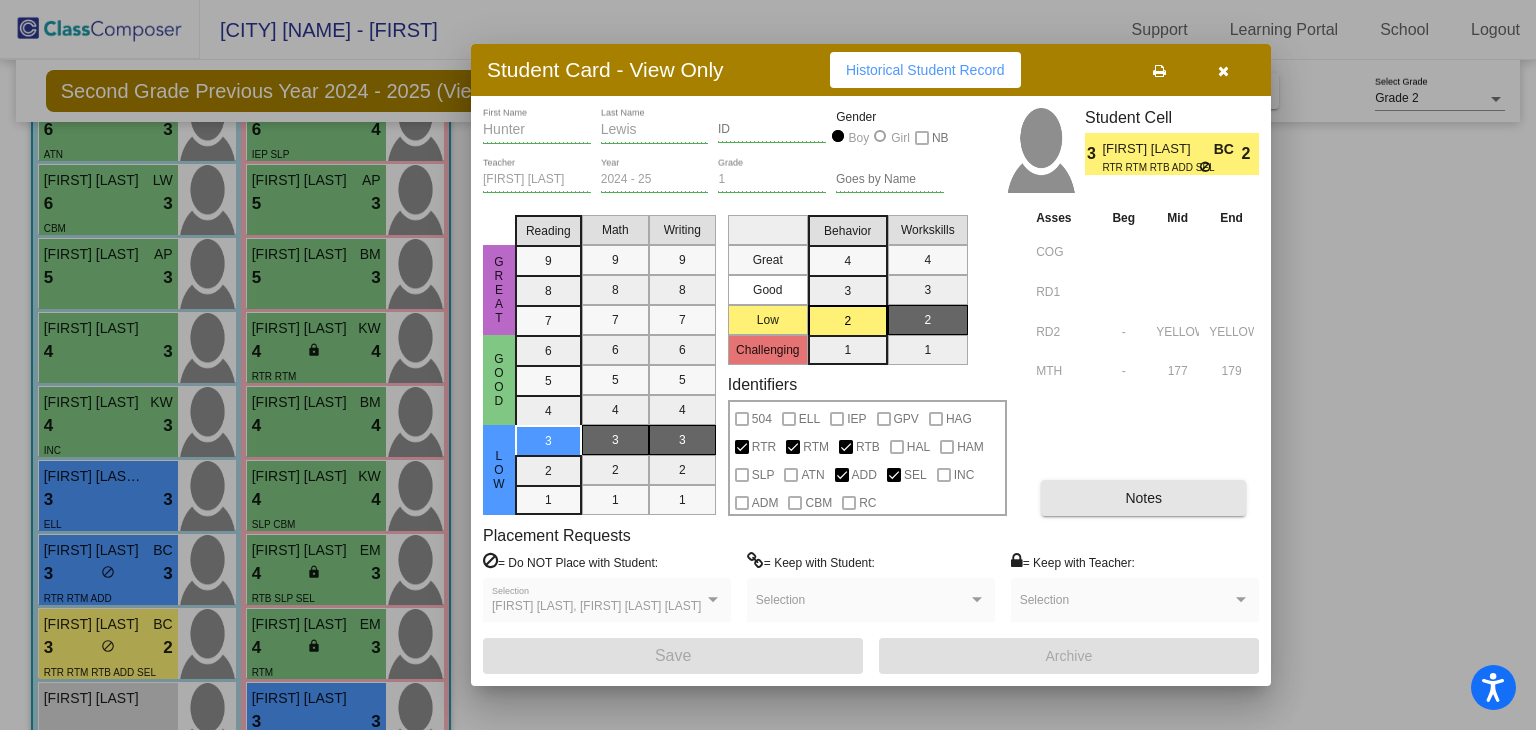 click on "Notes" at bounding box center [1143, 498] 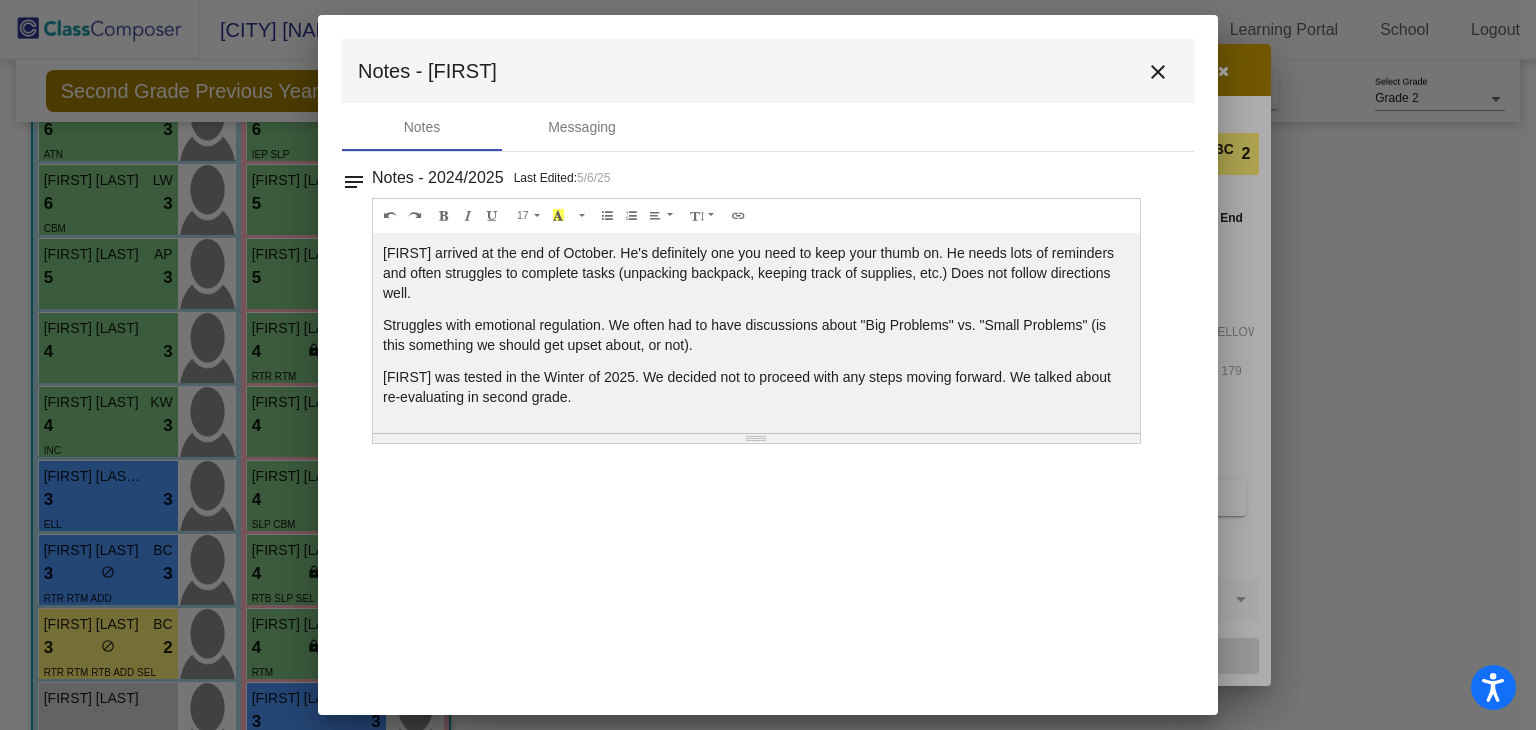 click on "close" at bounding box center (1158, 72) 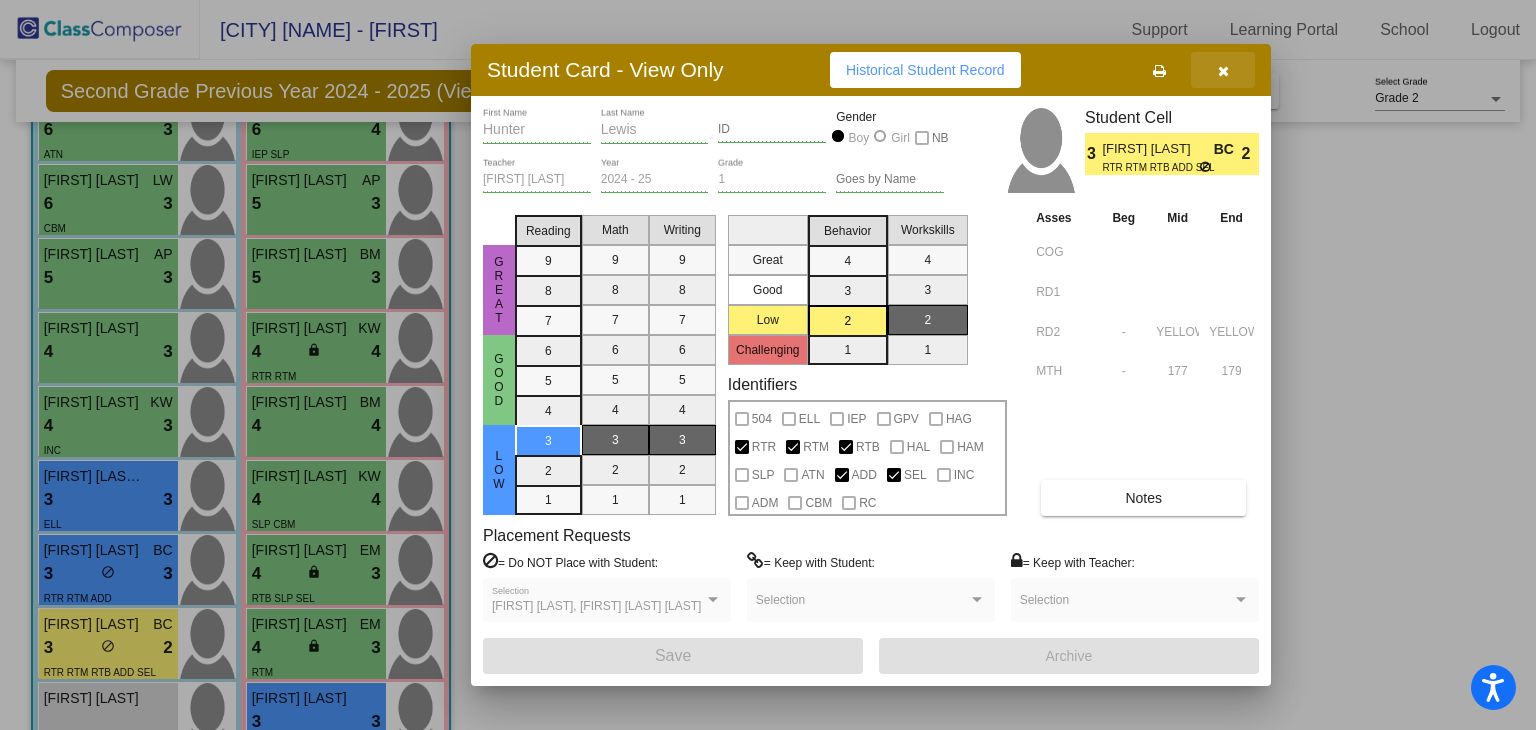 click at bounding box center [1223, 71] 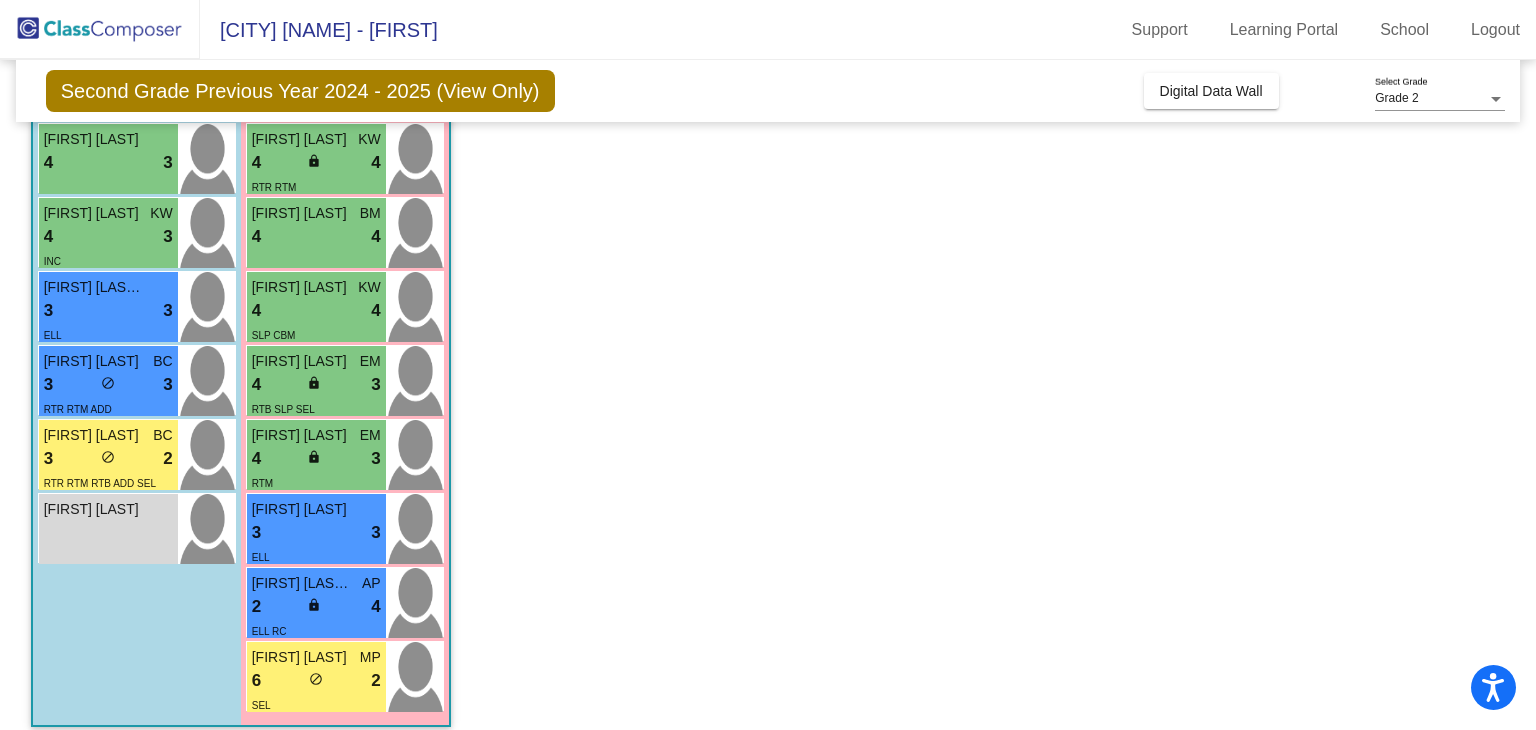 scroll, scrollTop: 657, scrollLeft: 0, axis: vertical 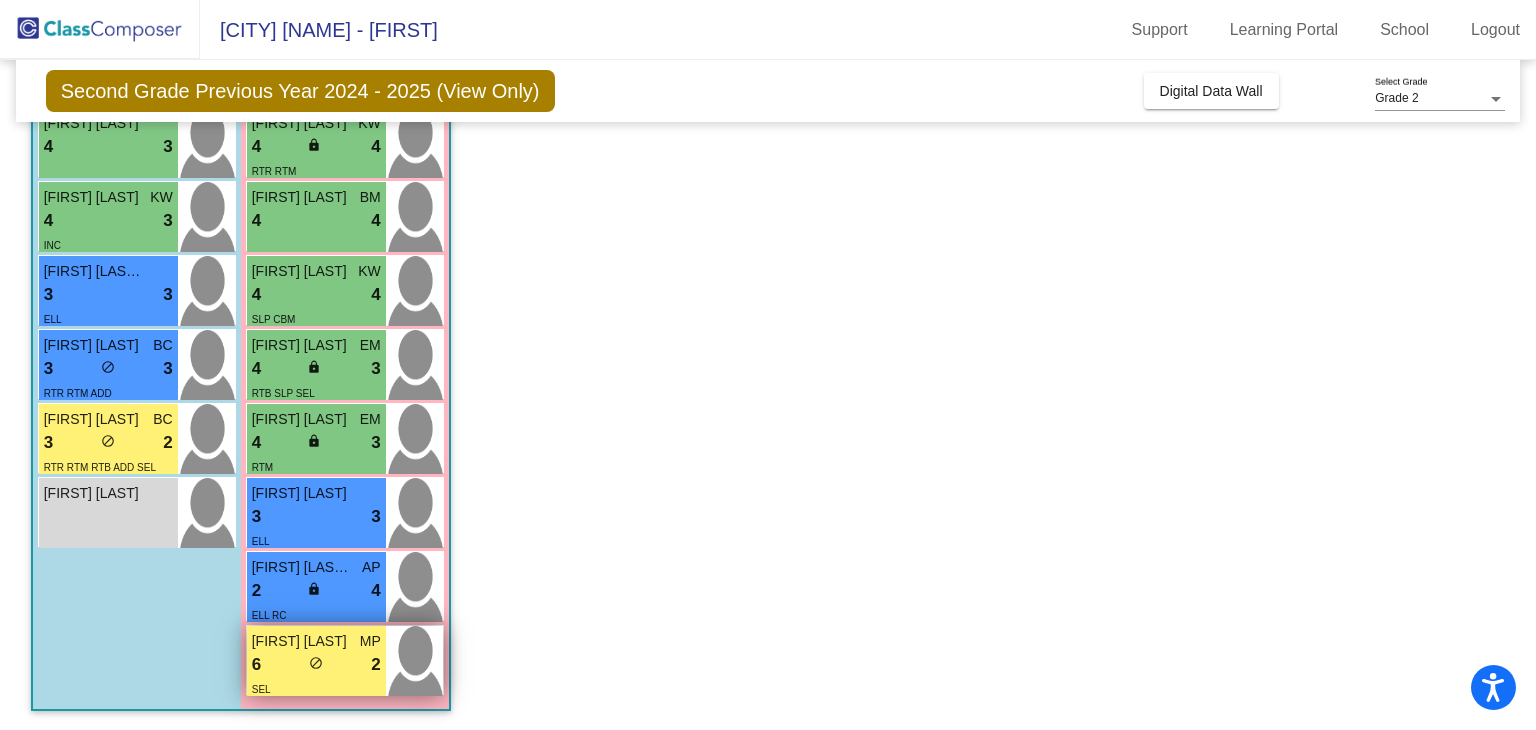 click on "6 lock do_not_disturb_alt 2" at bounding box center [316, 665] 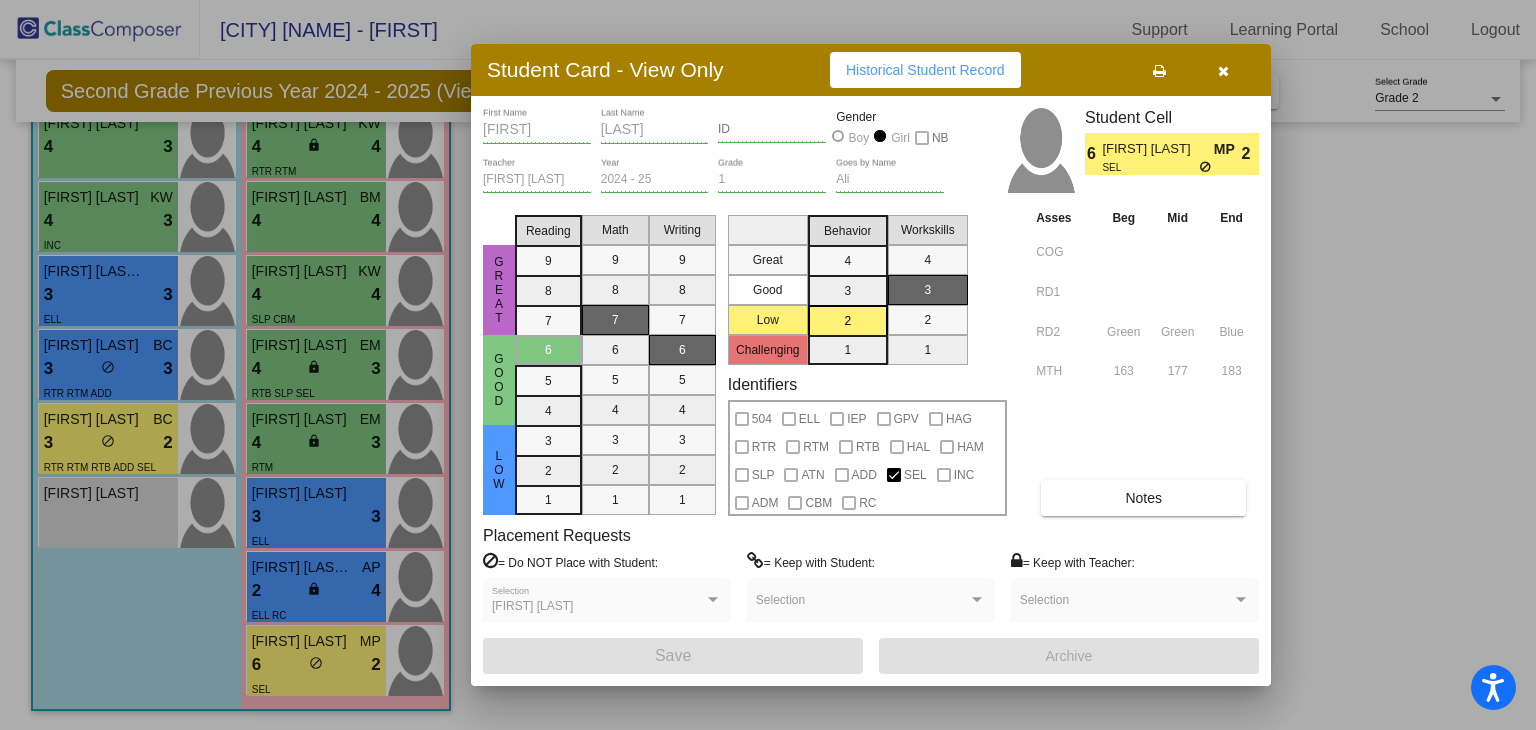 click on "Notes" at bounding box center [1143, 498] 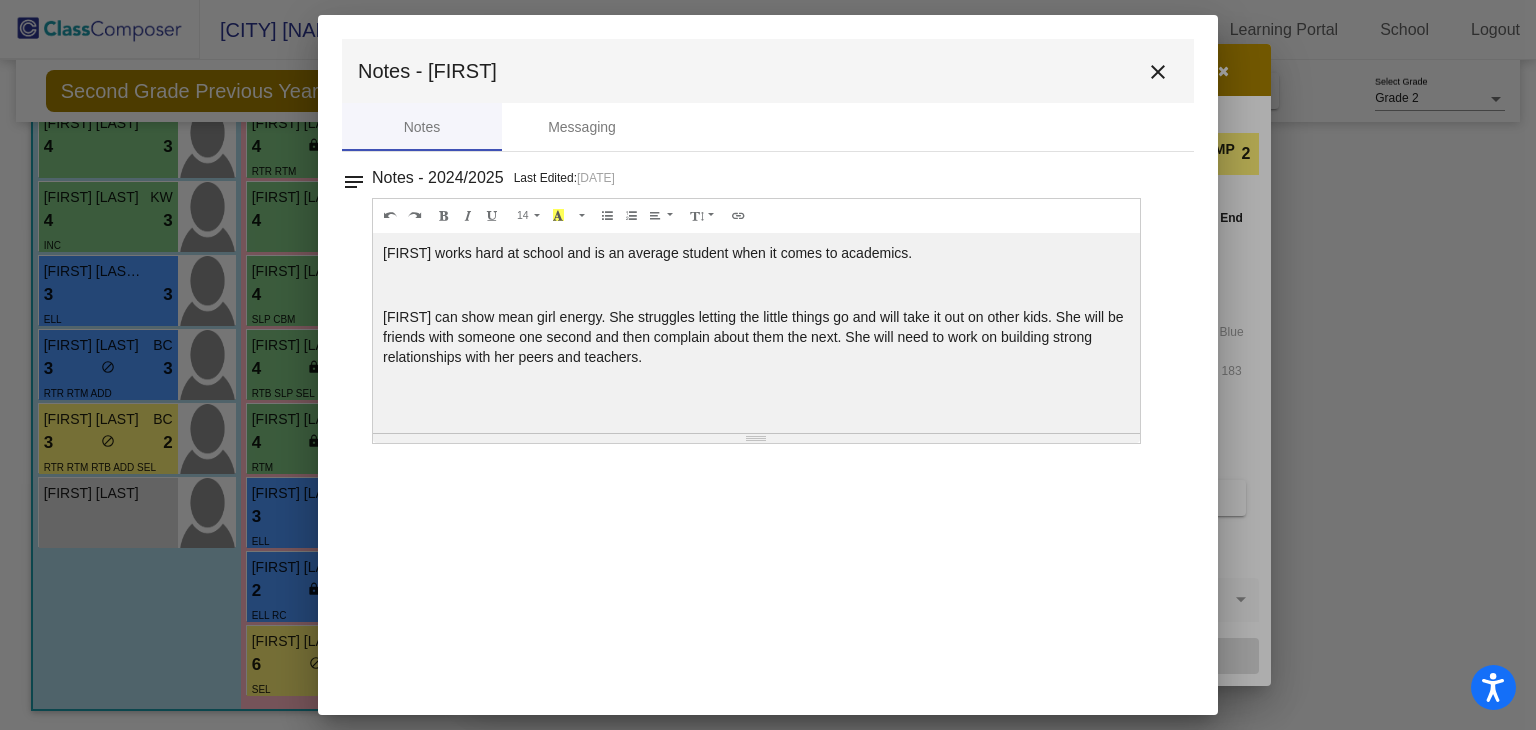 click on "close" at bounding box center (1158, 72) 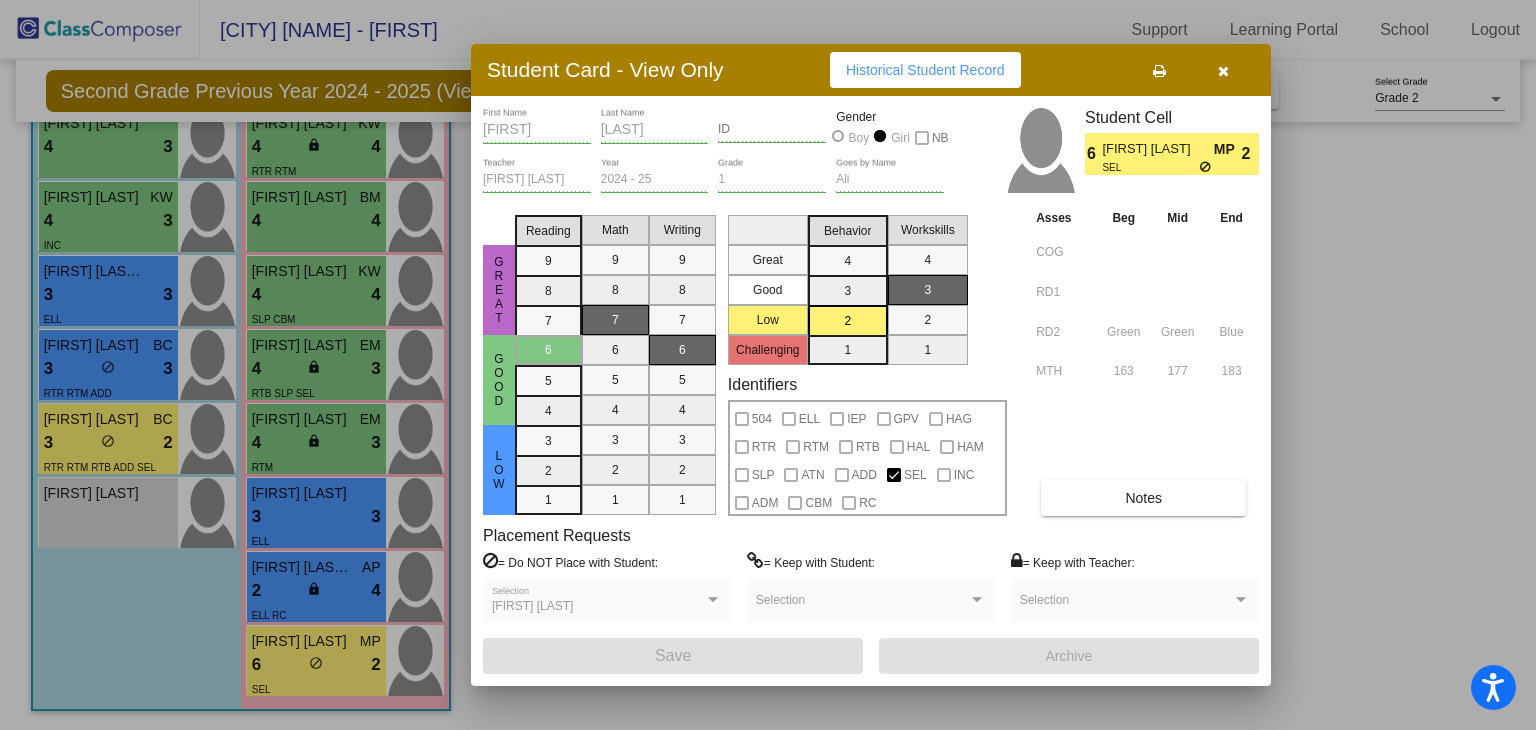 click at bounding box center [1223, 71] 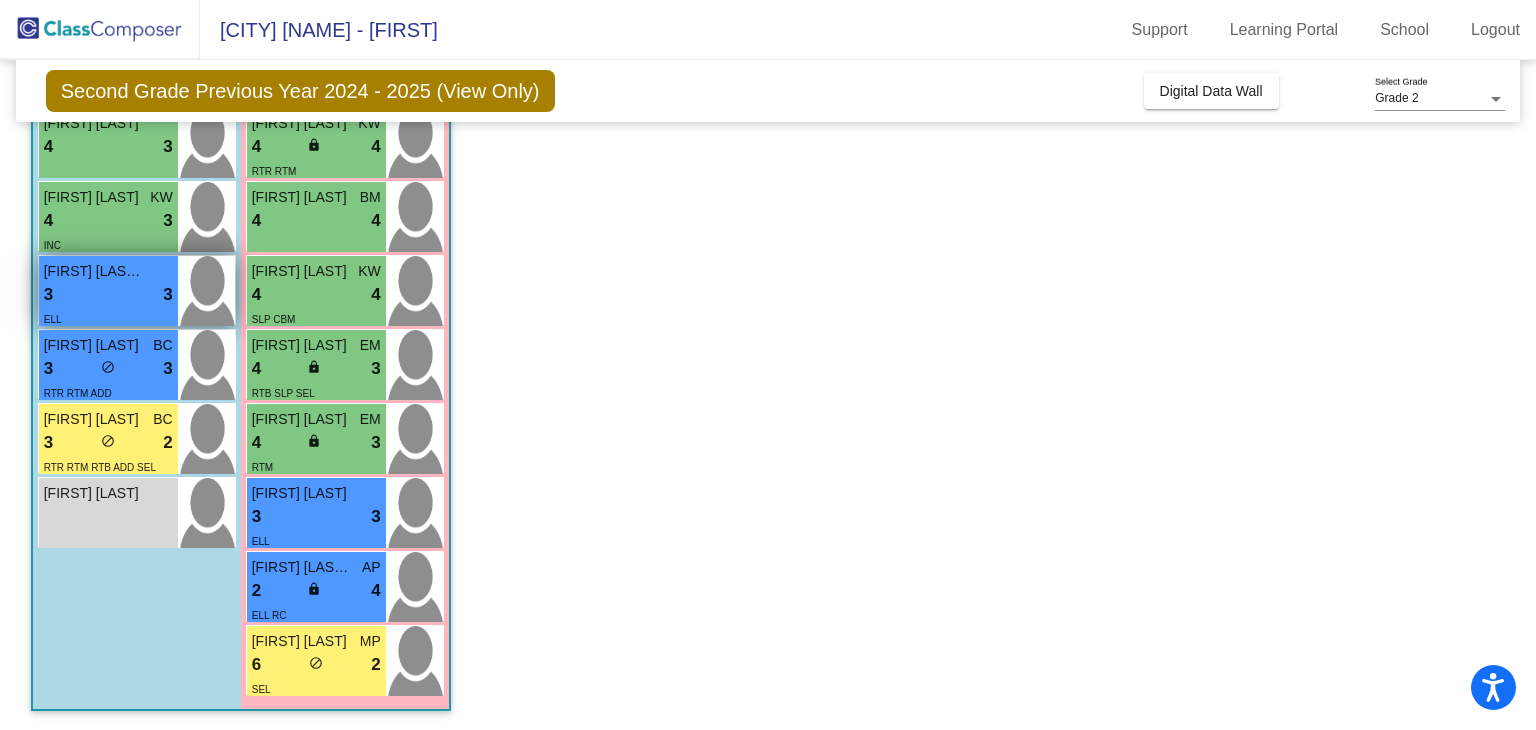 click on "3 lock do_not_disturb_alt 3" at bounding box center (108, 295) 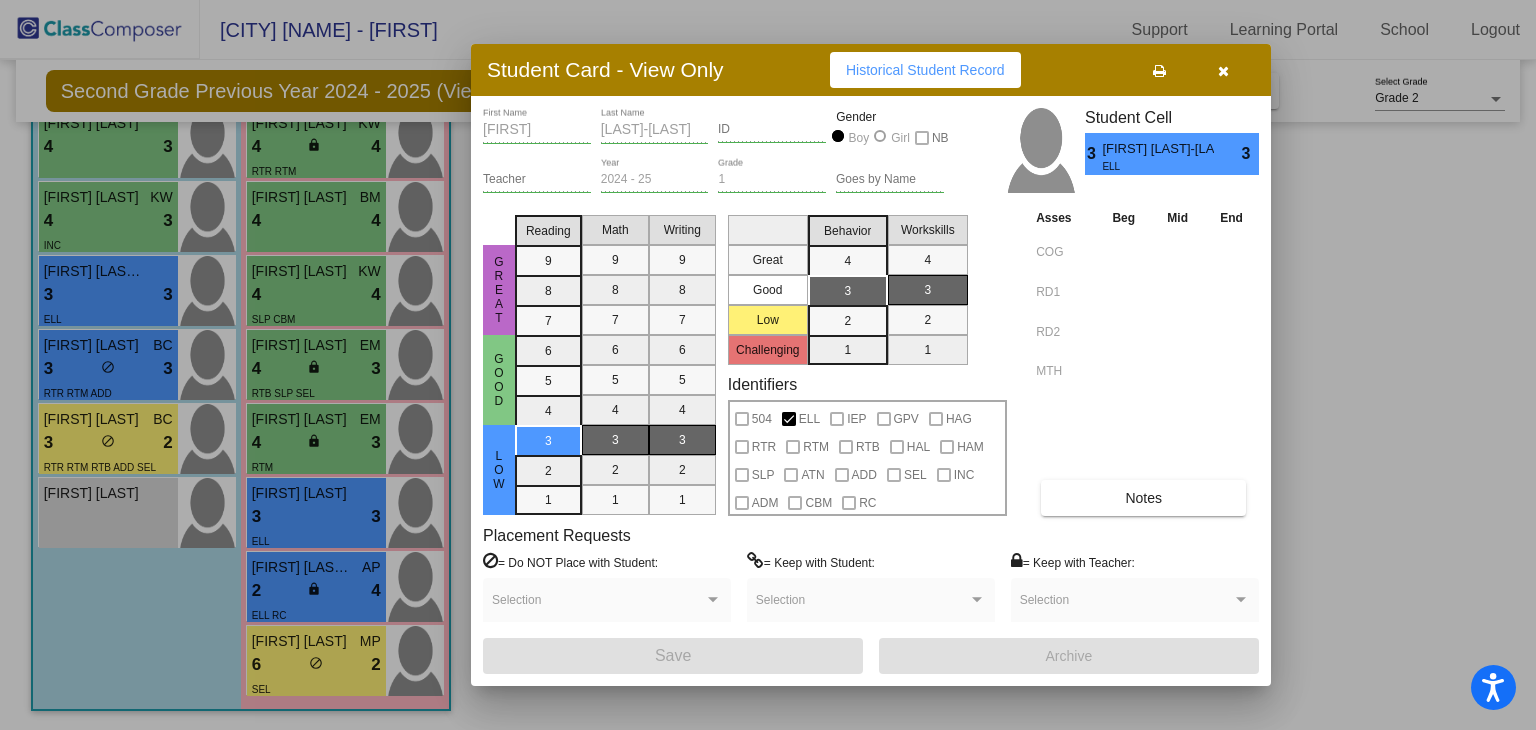 click at bounding box center [1223, 71] 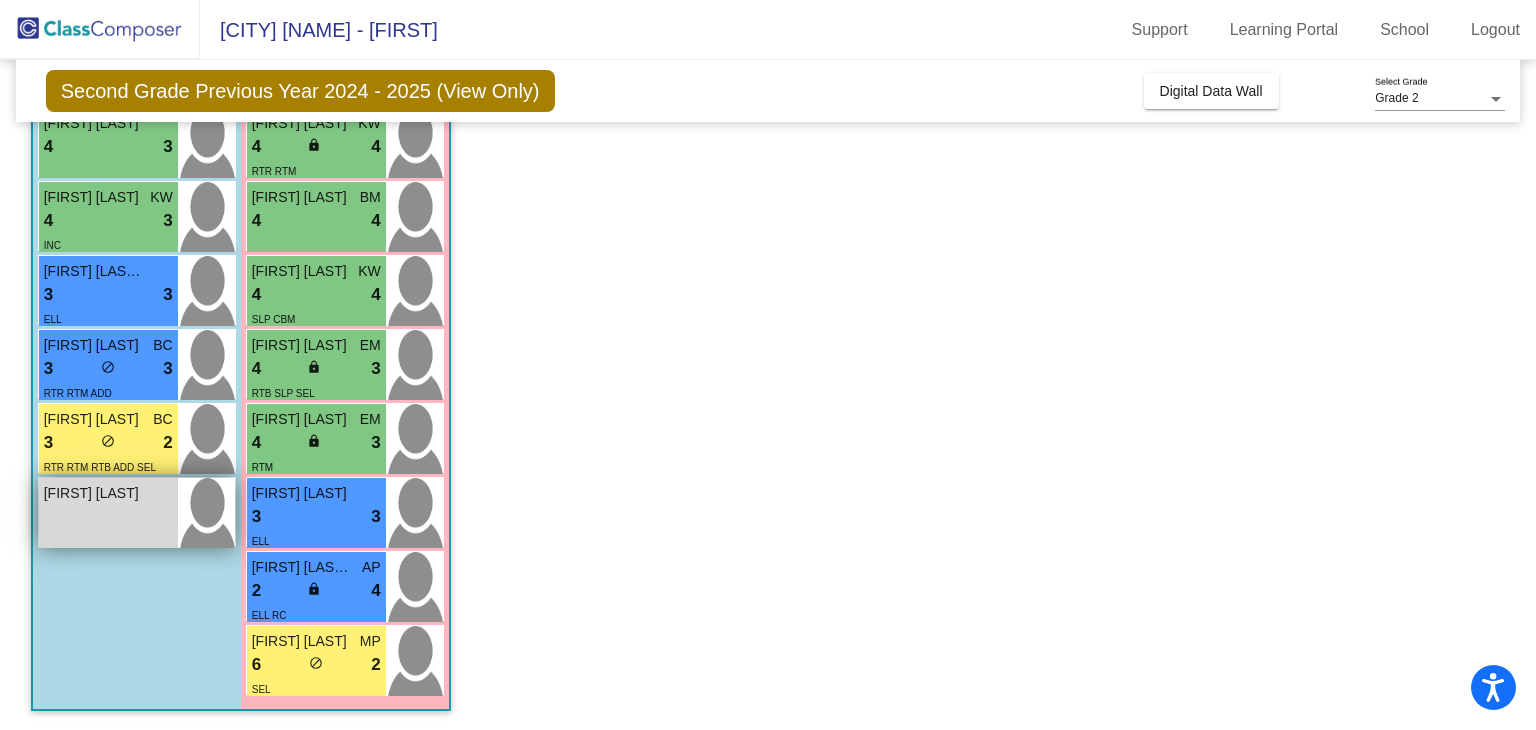 click on "Badens  Pauleus lock do_not_disturb_alt" at bounding box center [108, 513] 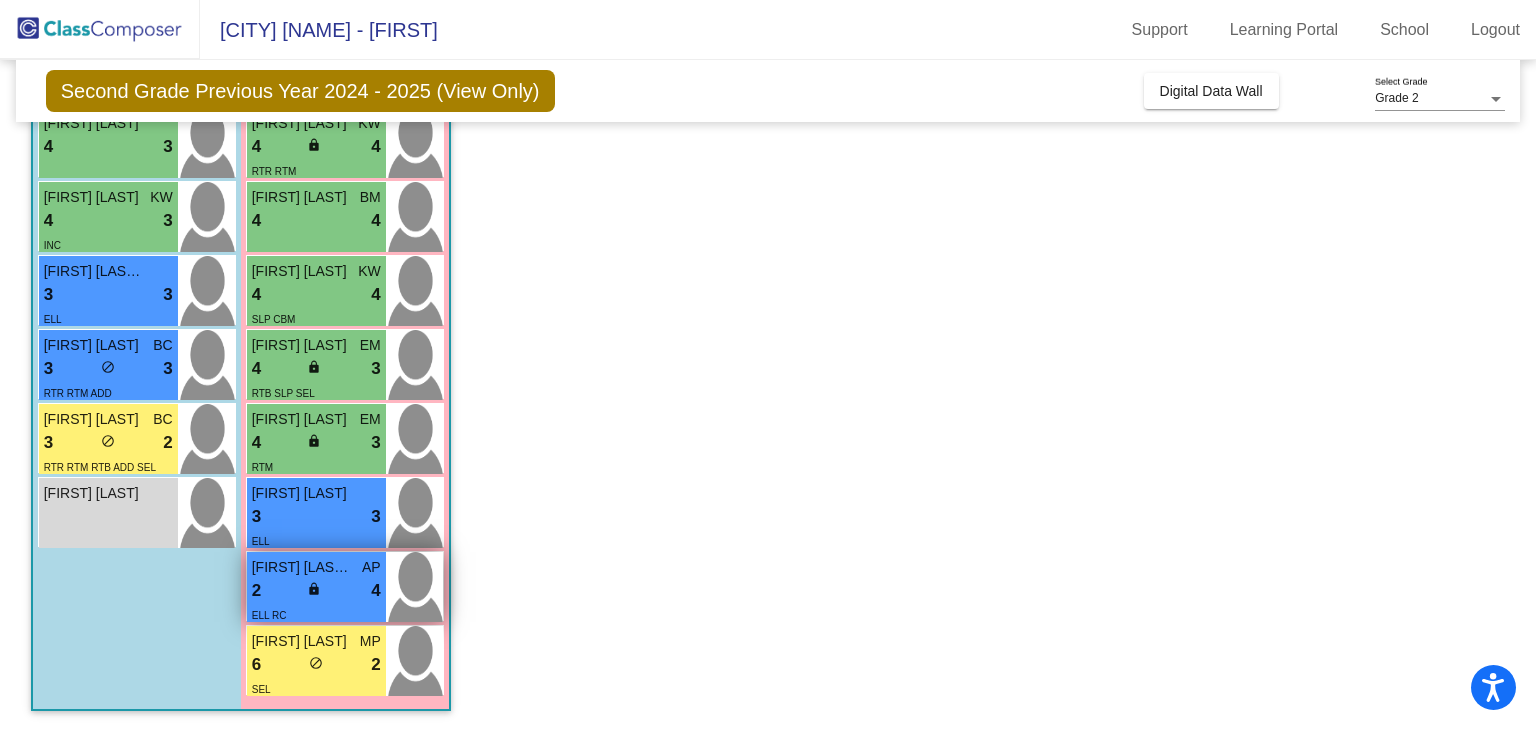 click on "lock do_not_disturb_alt" at bounding box center (316, 591) 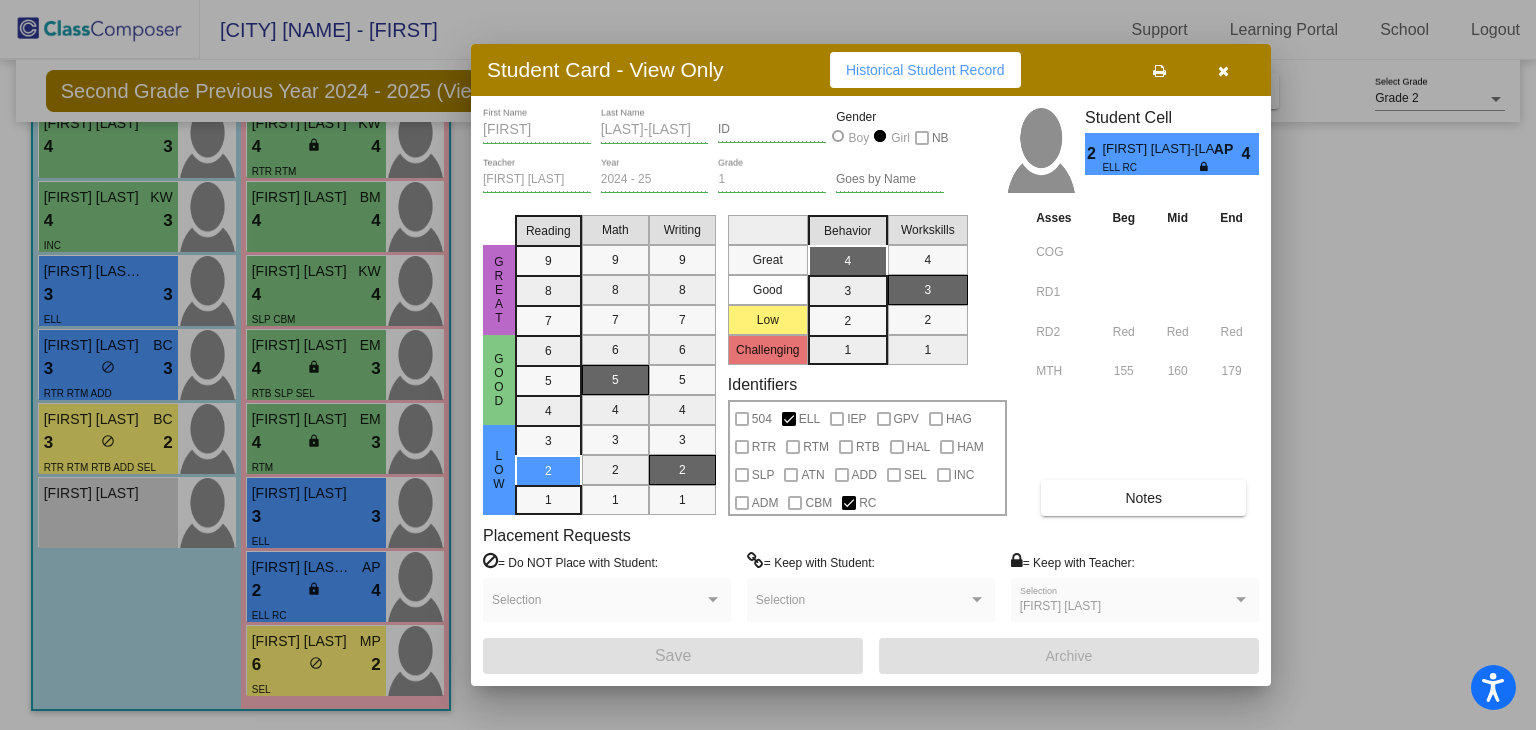 click on "Notes" at bounding box center [1143, 498] 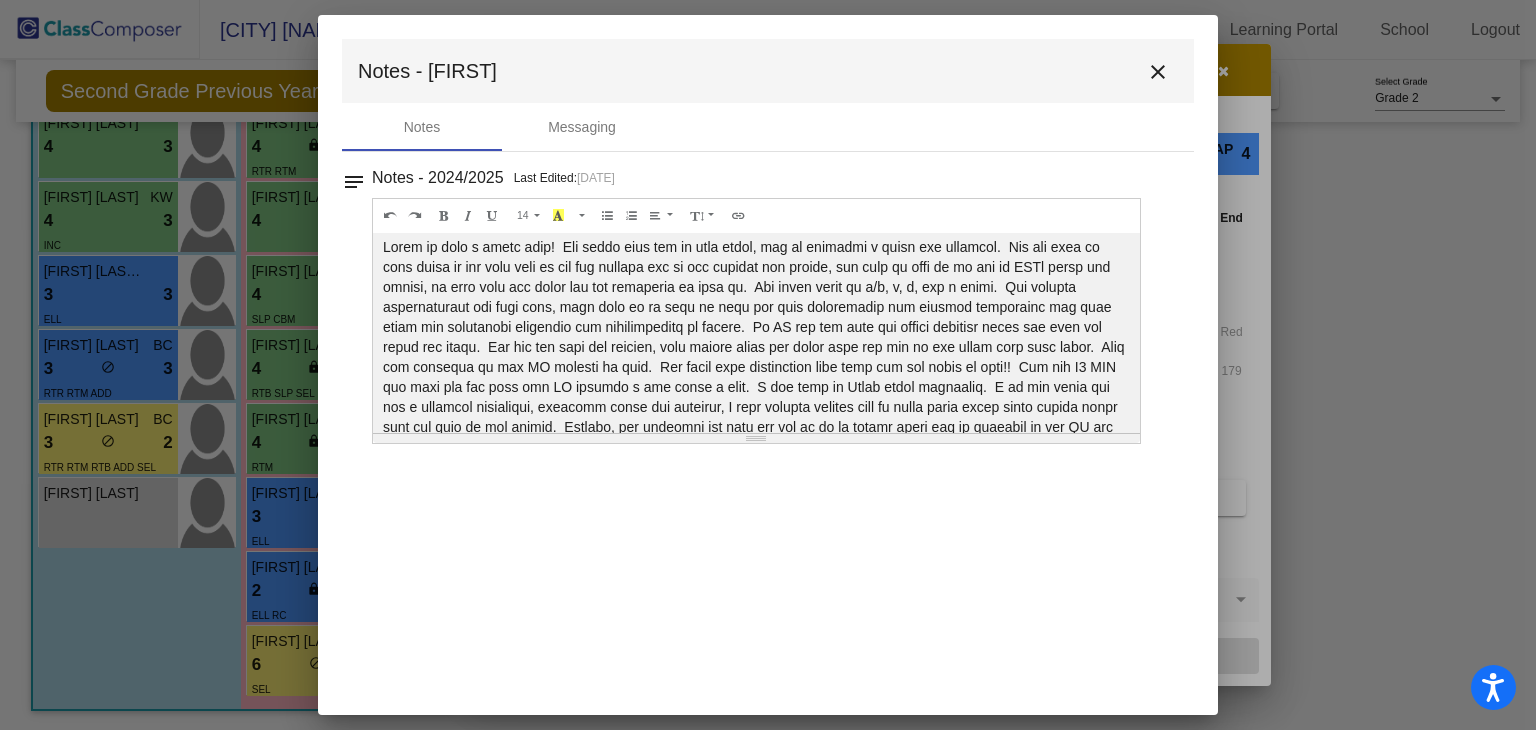scroll, scrollTop: 0, scrollLeft: 0, axis: both 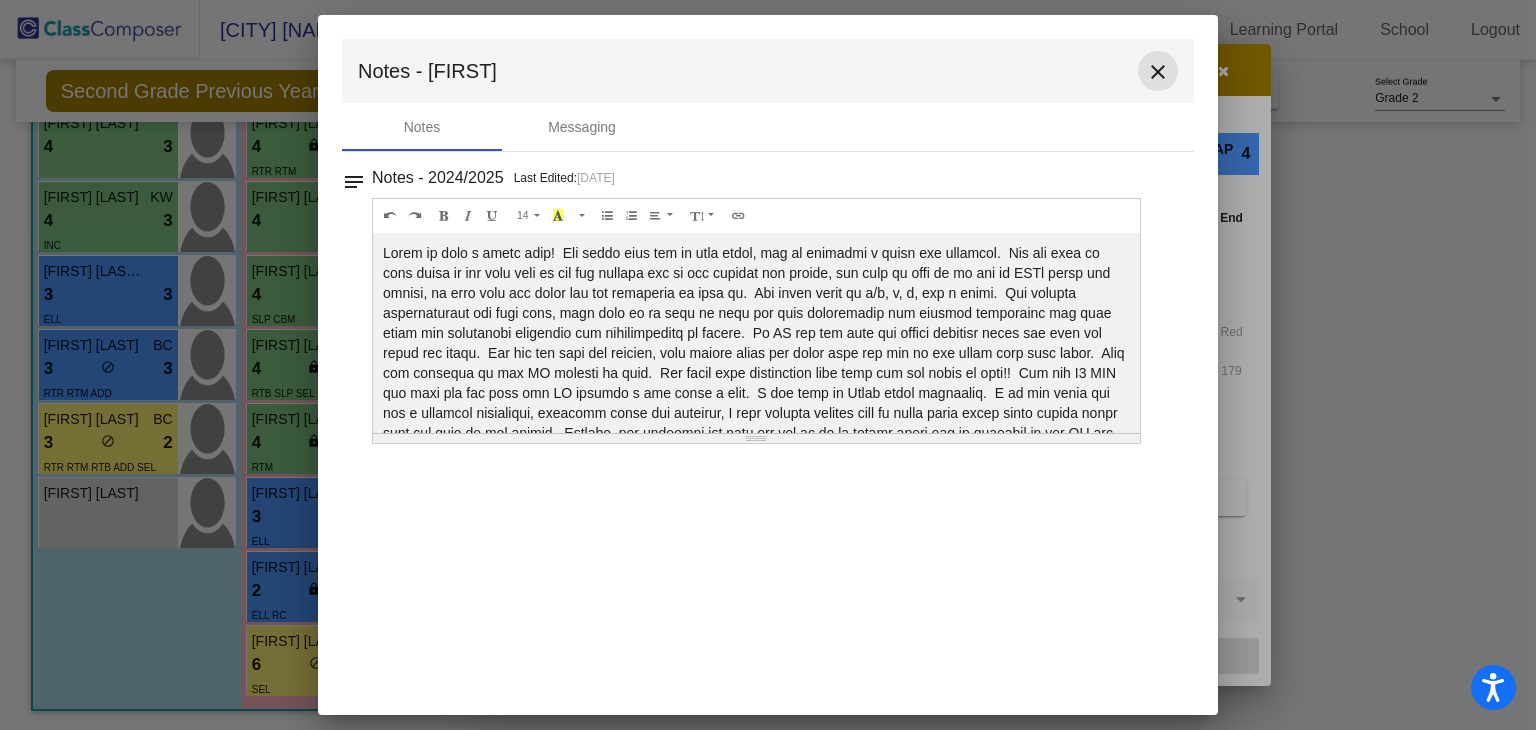 click on "close" at bounding box center [1158, 72] 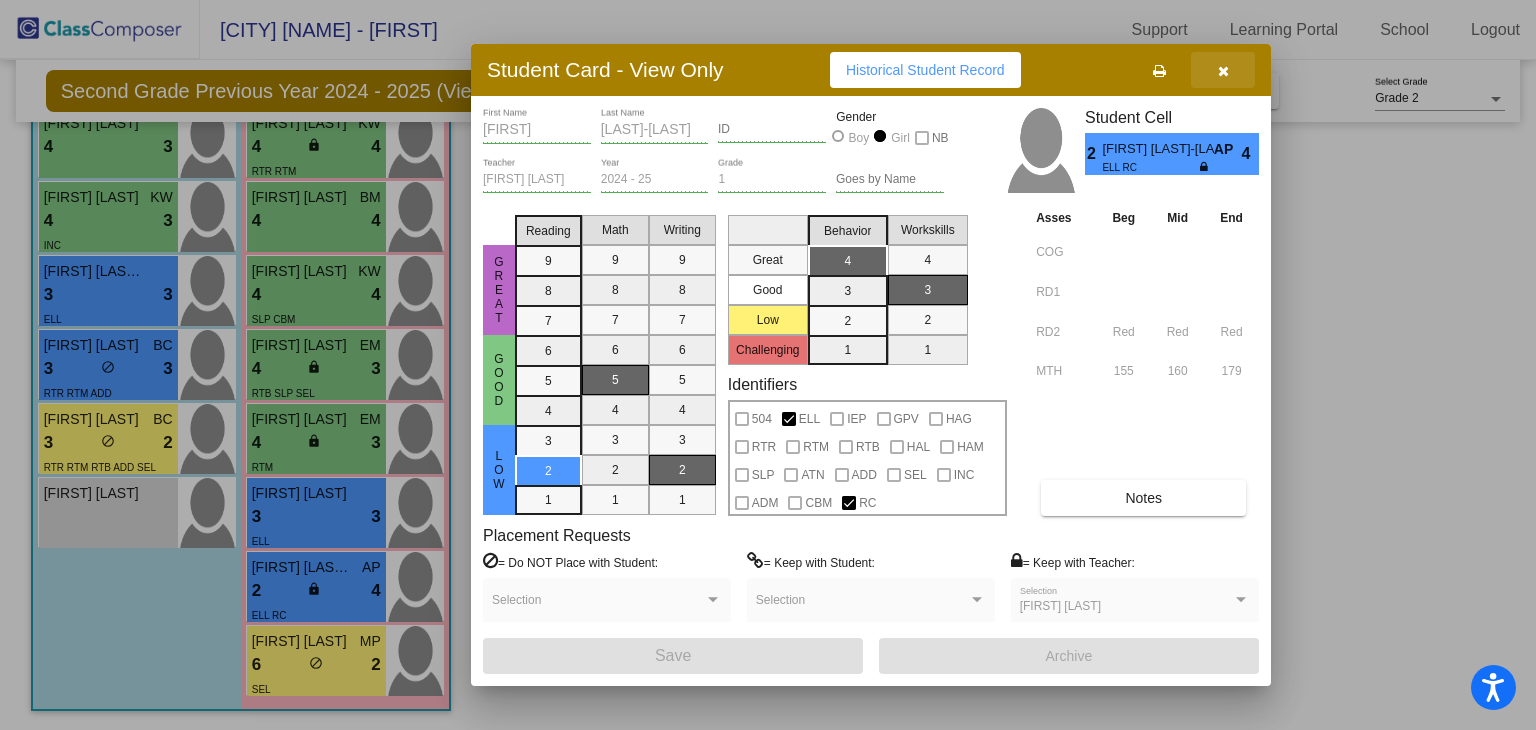 click at bounding box center [1223, 70] 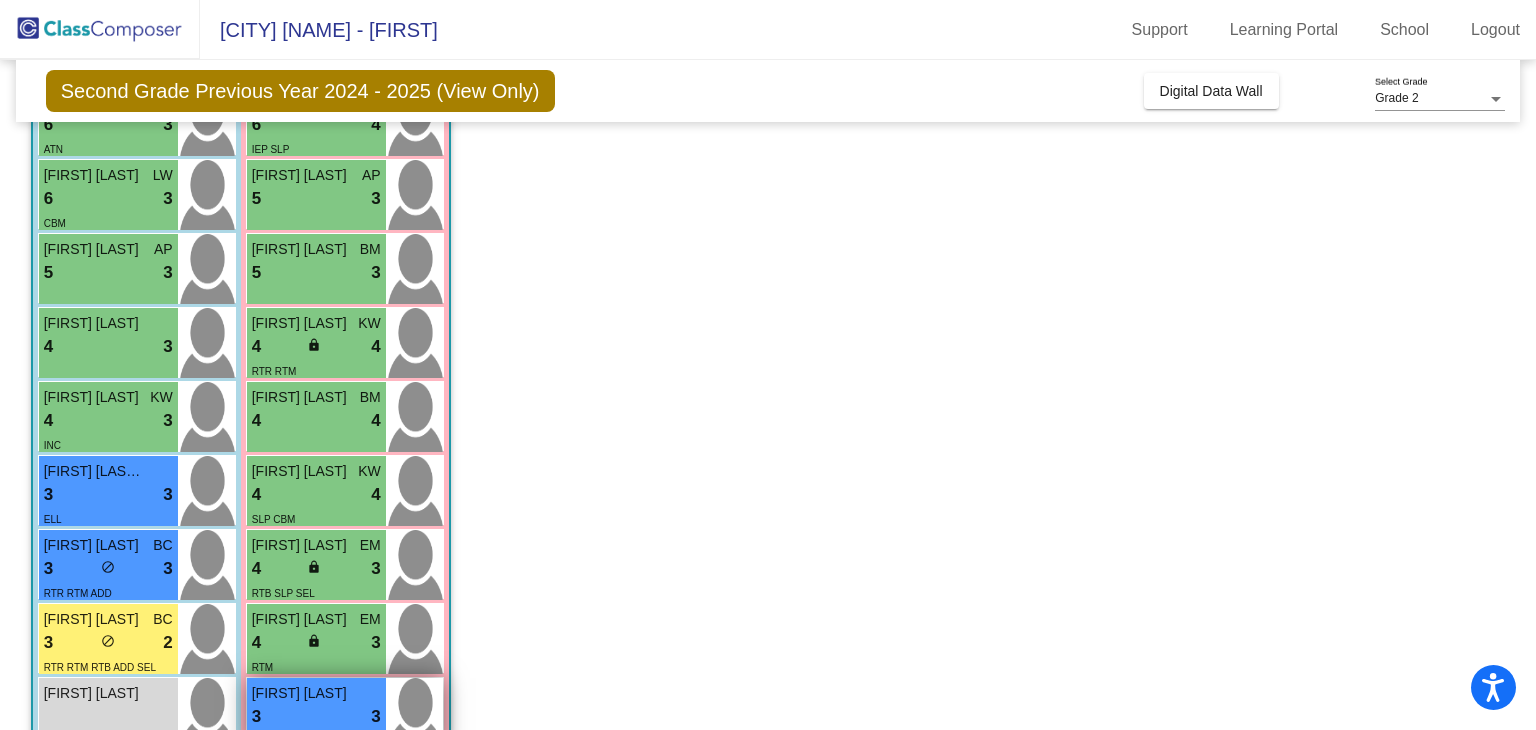 scroll, scrollTop: 456, scrollLeft: 0, axis: vertical 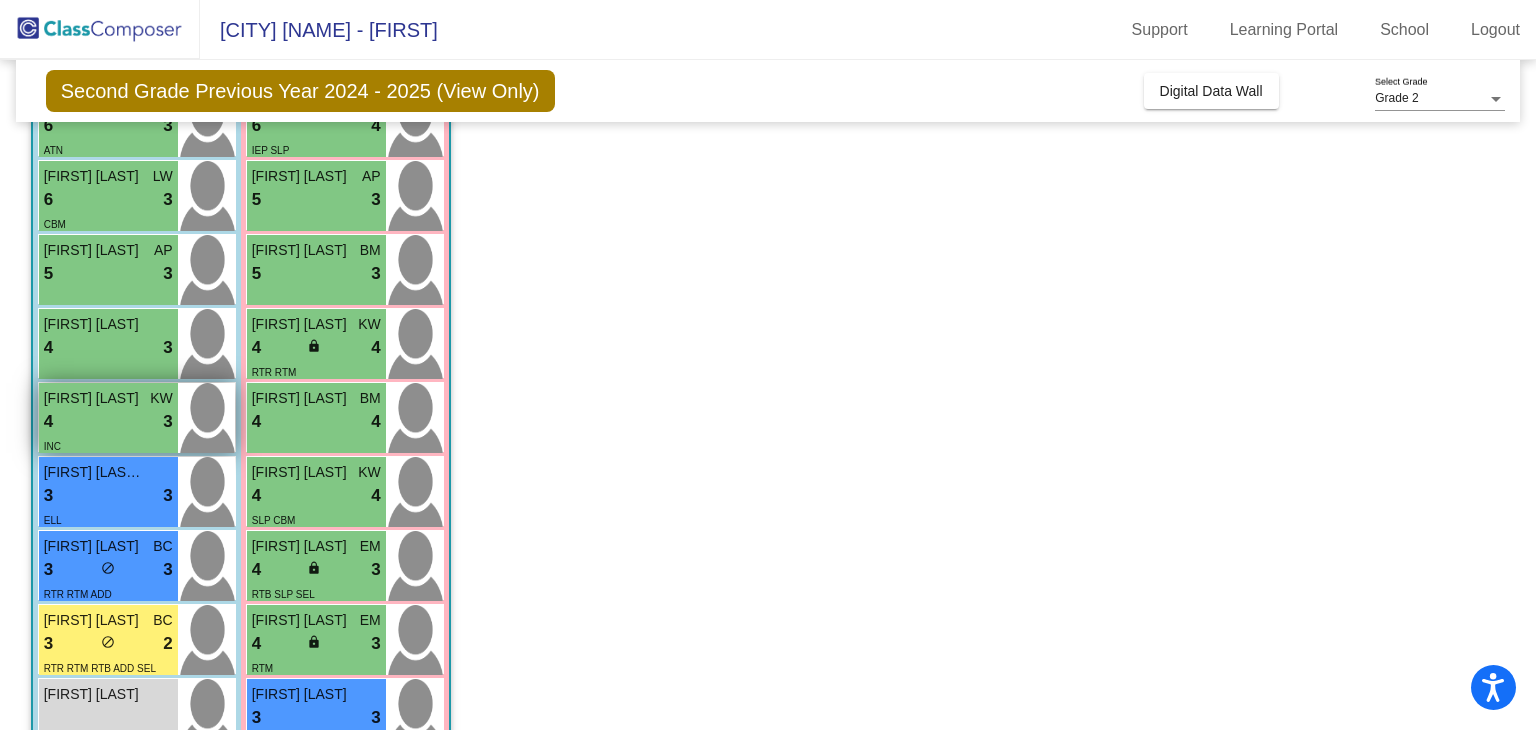 click on "Khalif Jones" at bounding box center [94, 398] 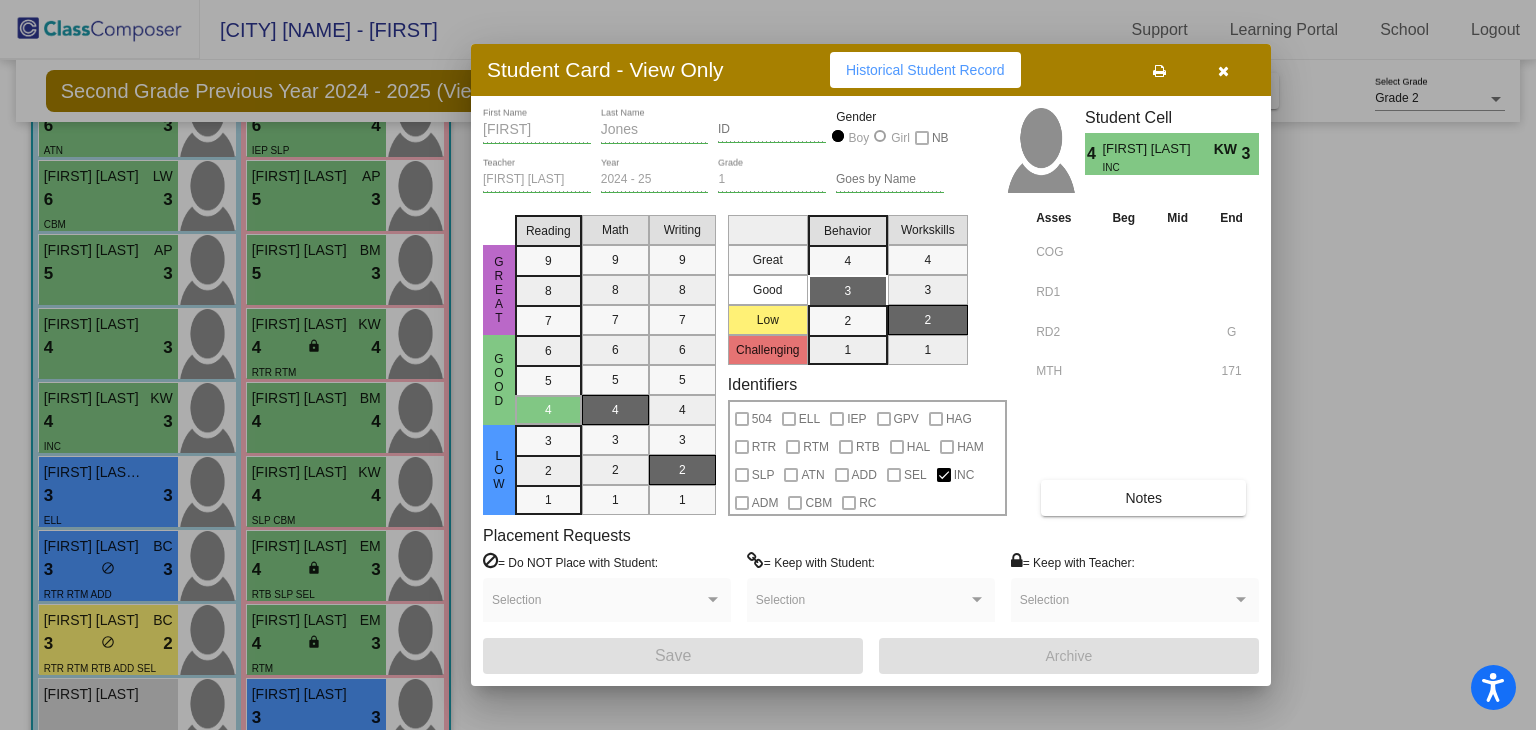 click on "Notes" at bounding box center [1143, 498] 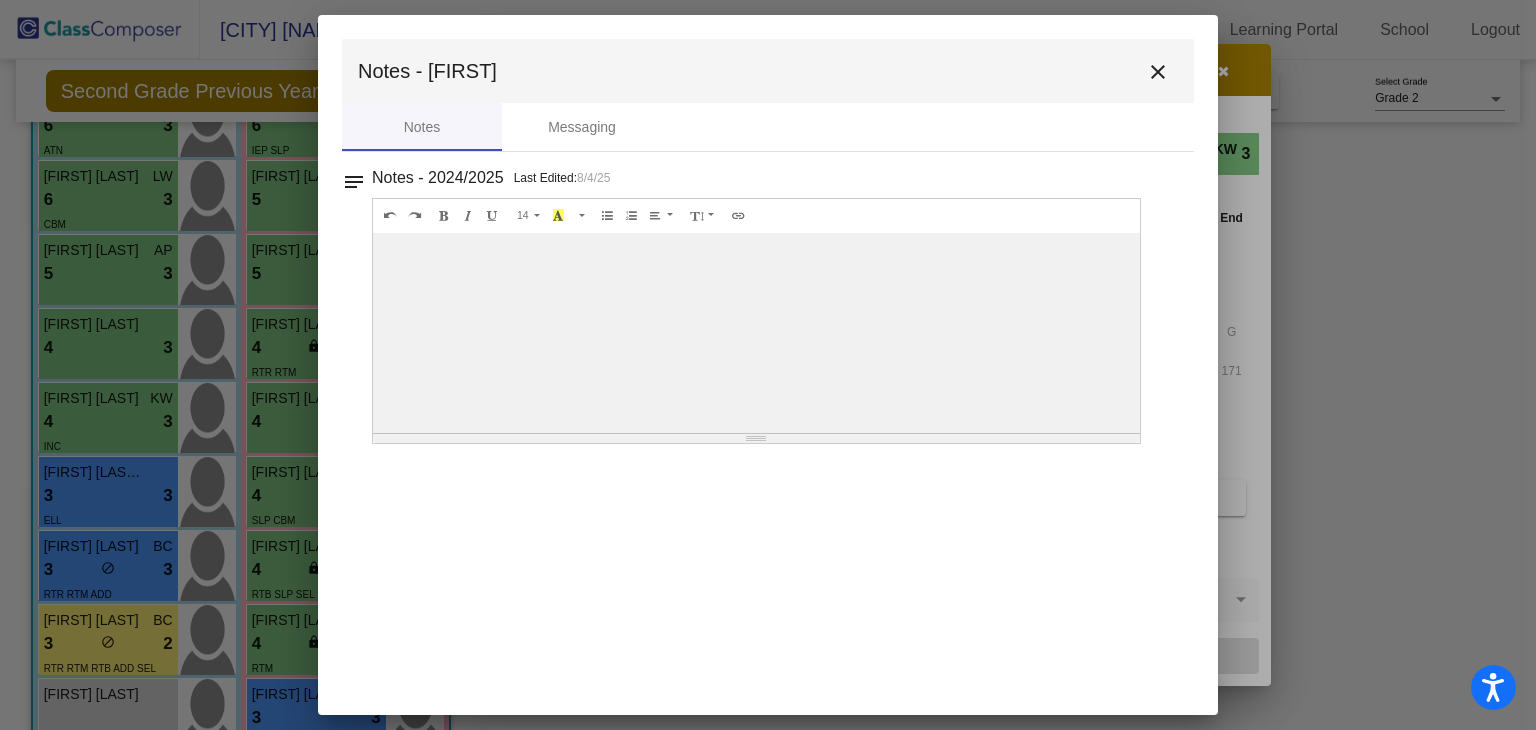 click on "close" at bounding box center [1158, 72] 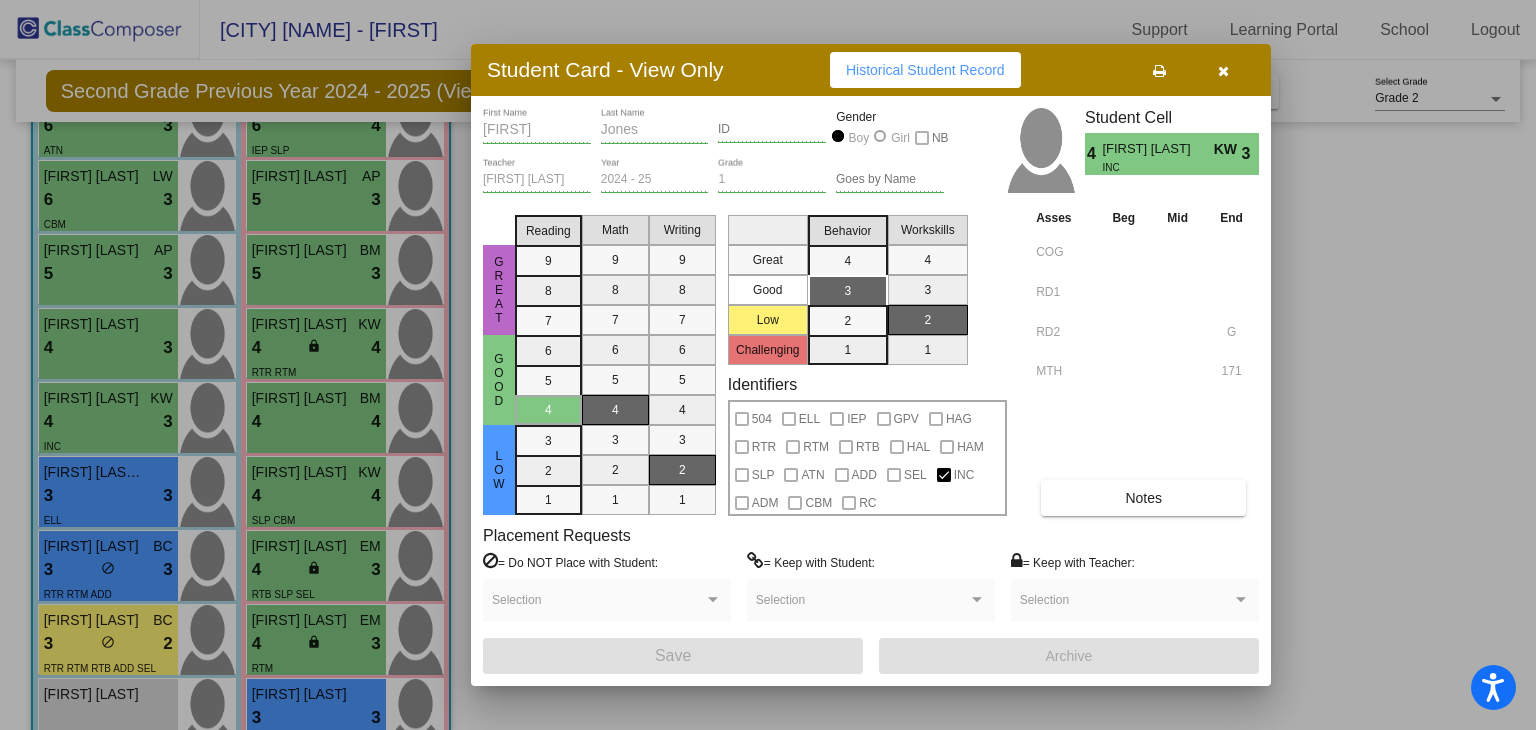 click at bounding box center [1223, 71] 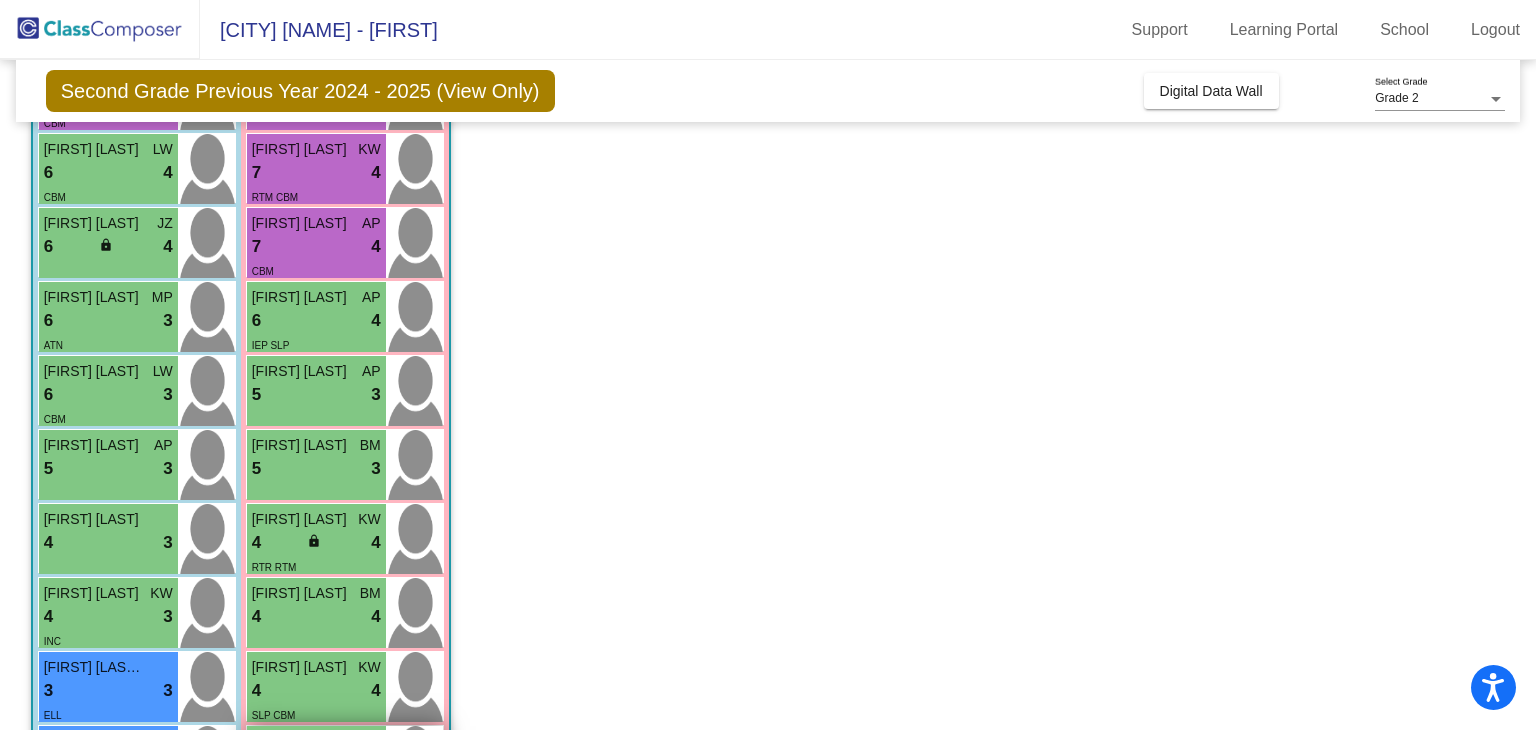 scroll, scrollTop: 257, scrollLeft: 0, axis: vertical 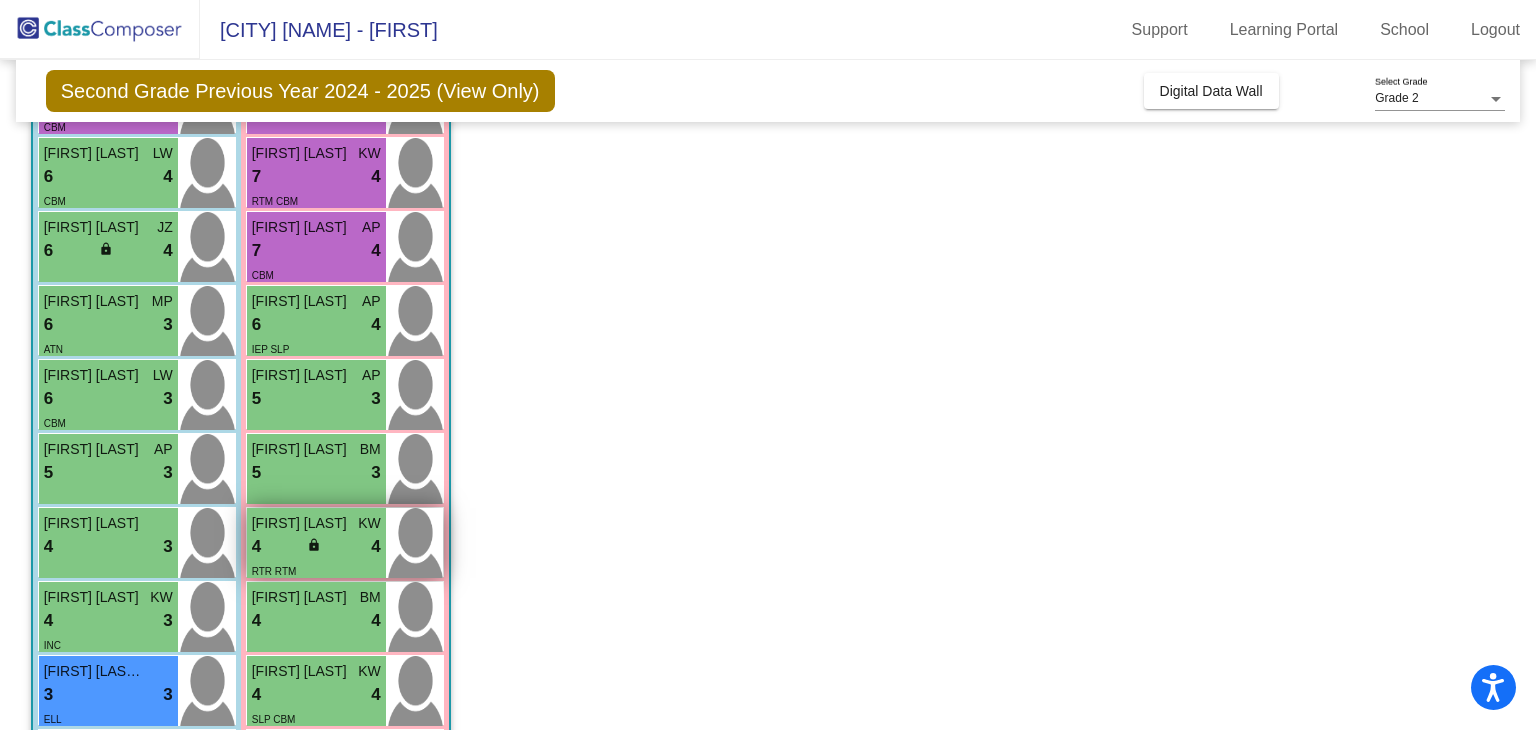 click on "lock" at bounding box center (314, 545) 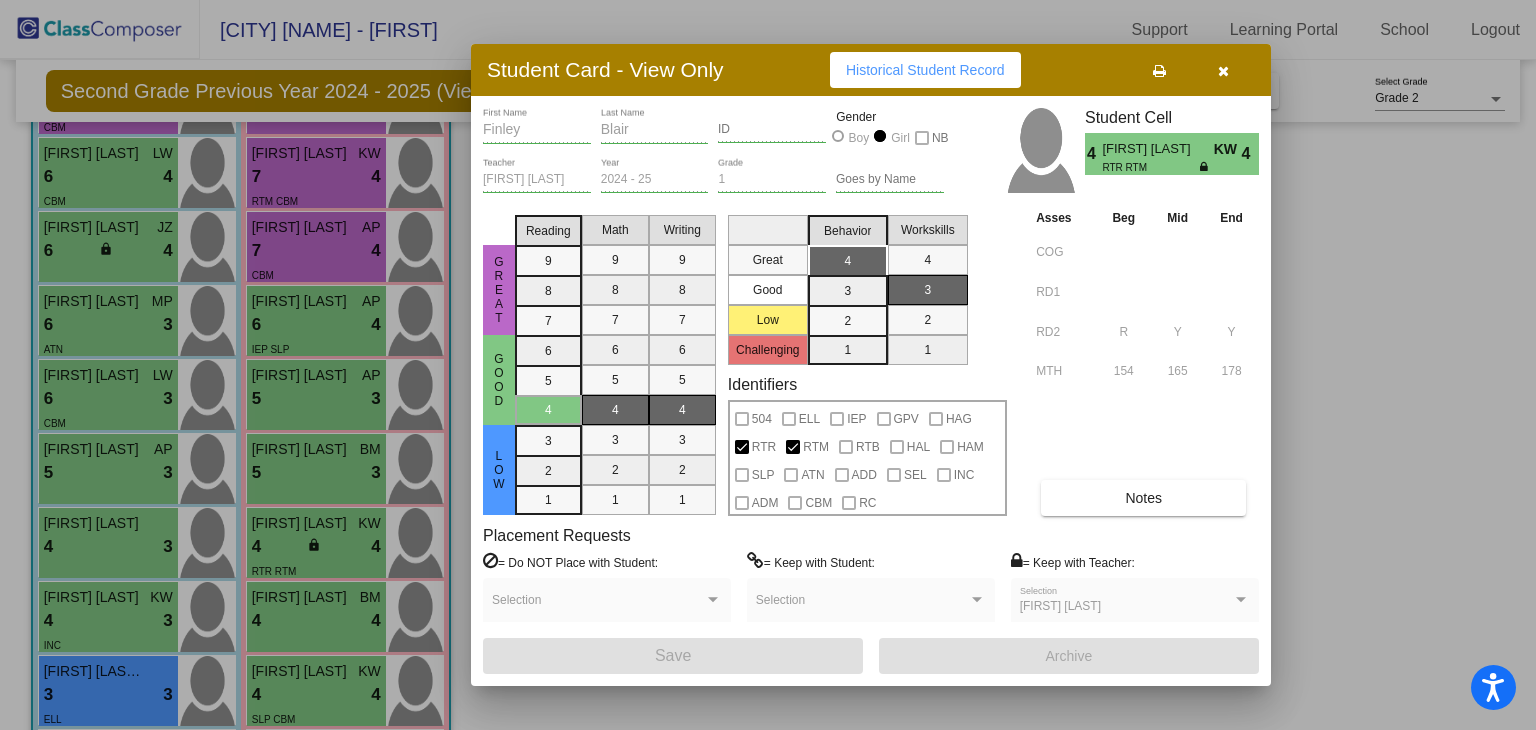 click on "Notes" at bounding box center [1143, 498] 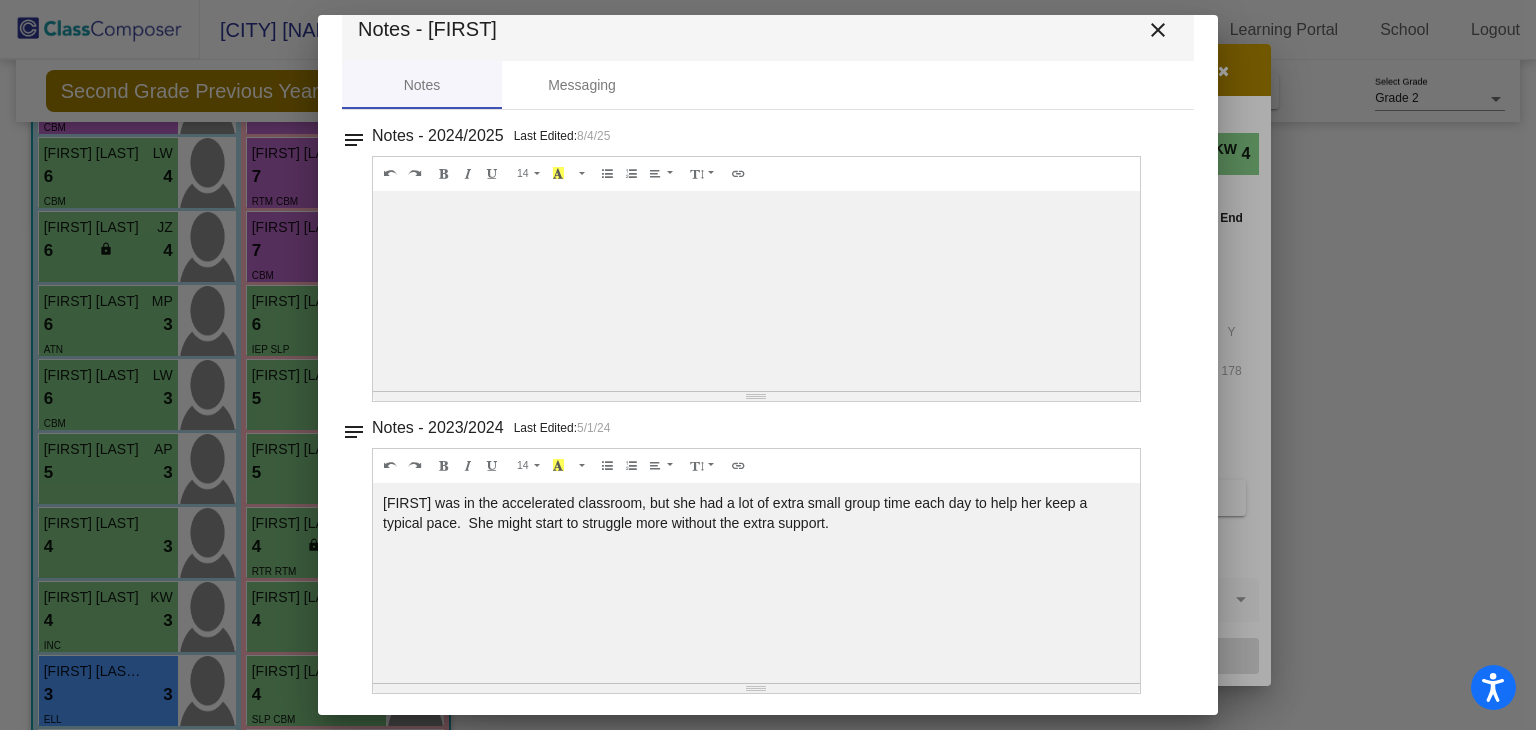 scroll, scrollTop: 41, scrollLeft: 0, axis: vertical 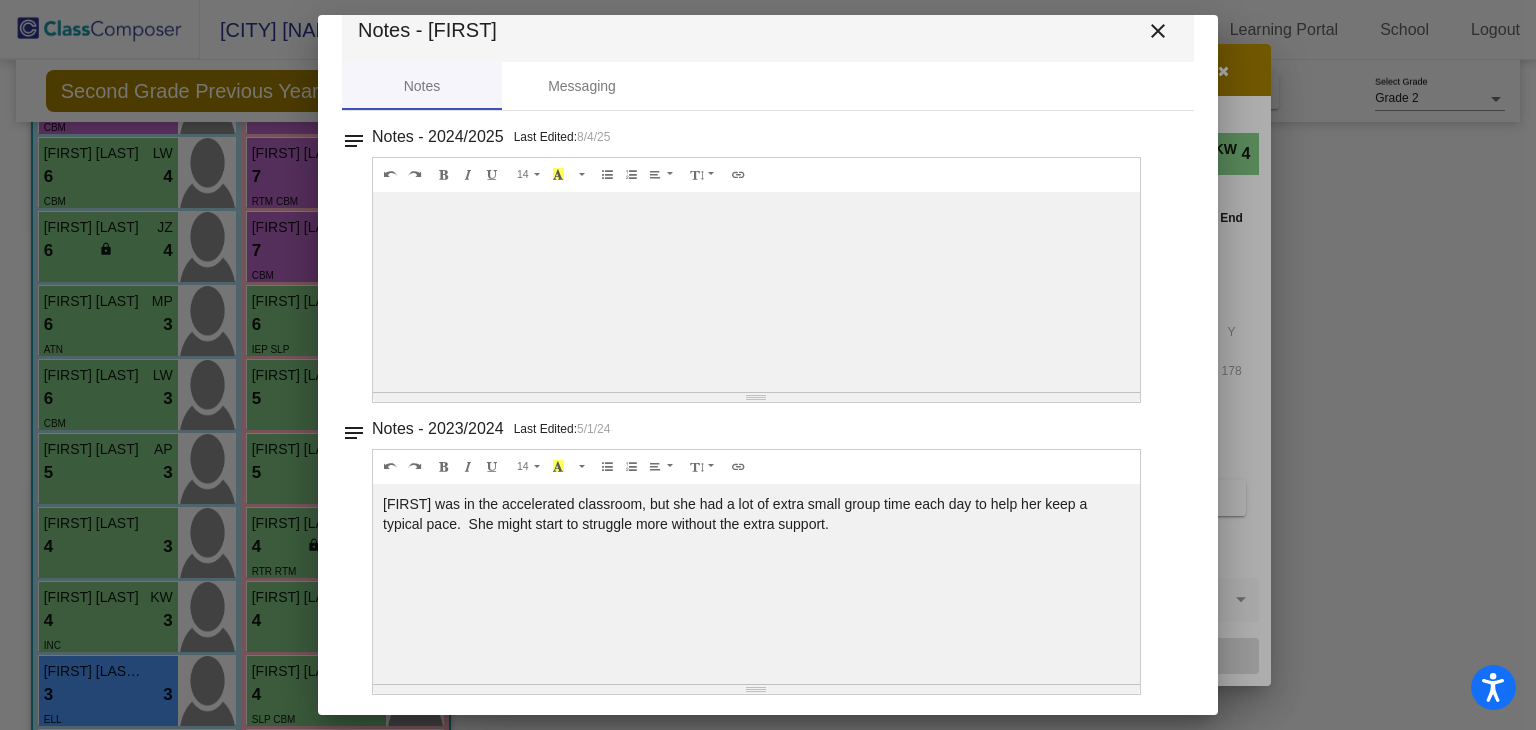 click on "close" at bounding box center (1158, 31) 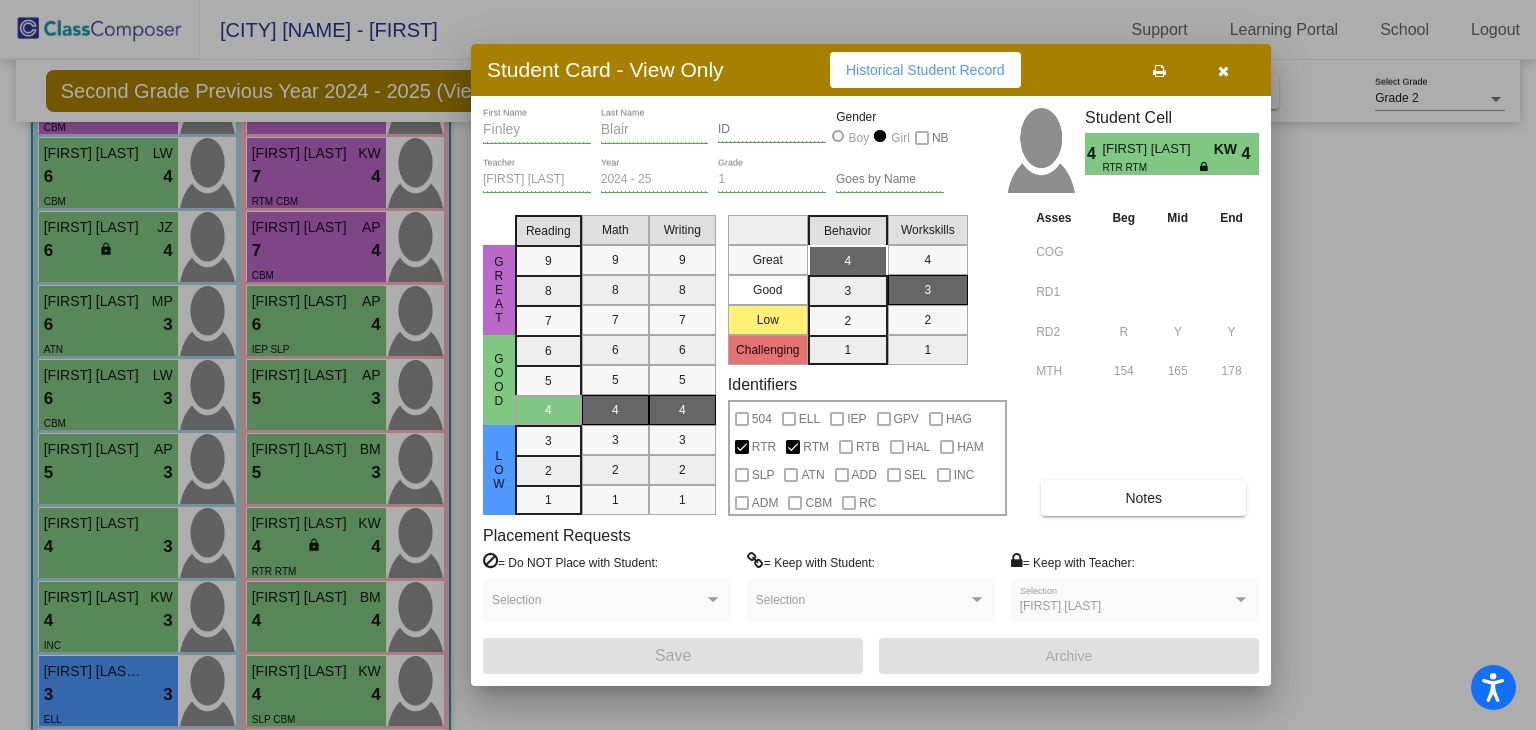 click at bounding box center (1223, 71) 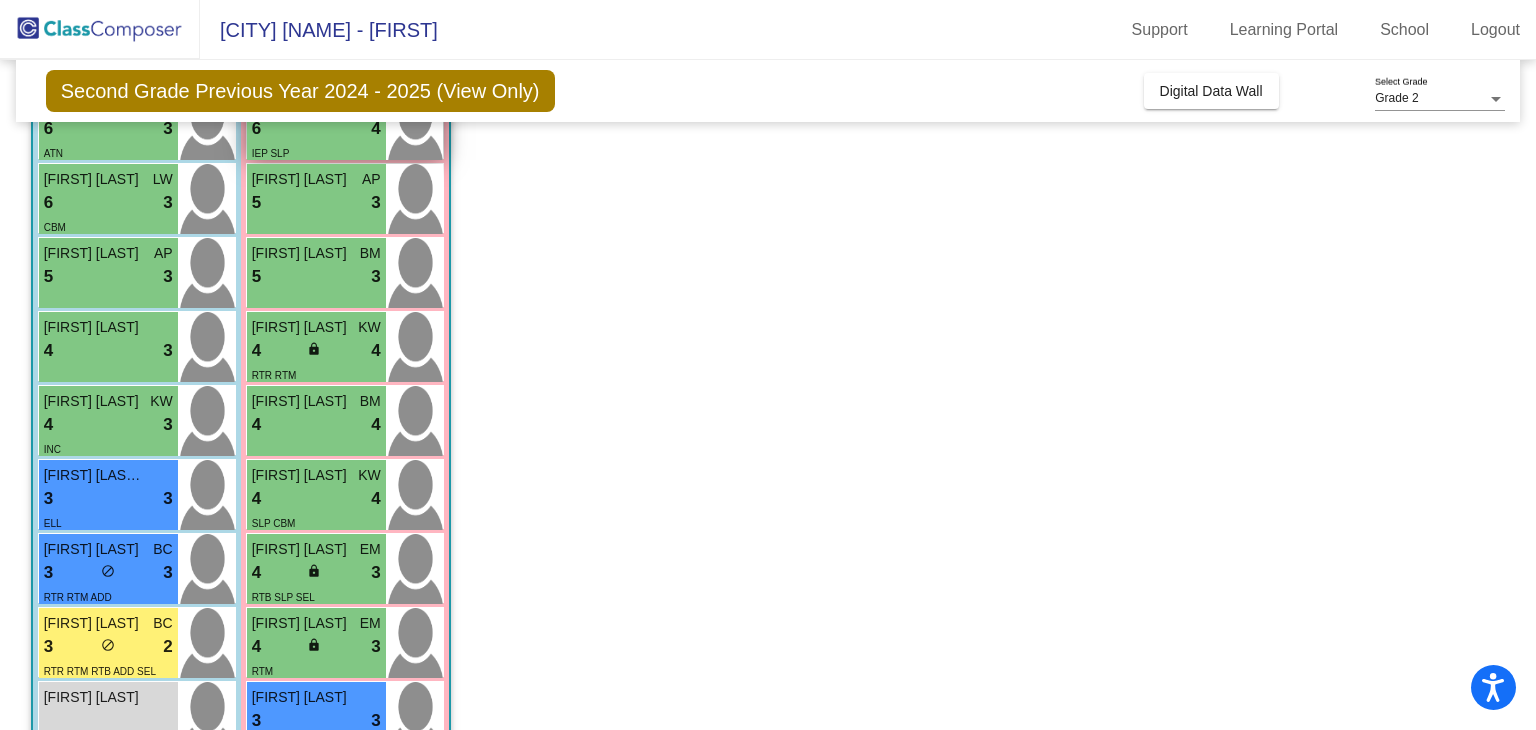 scroll, scrollTop: 457, scrollLeft: 0, axis: vertical 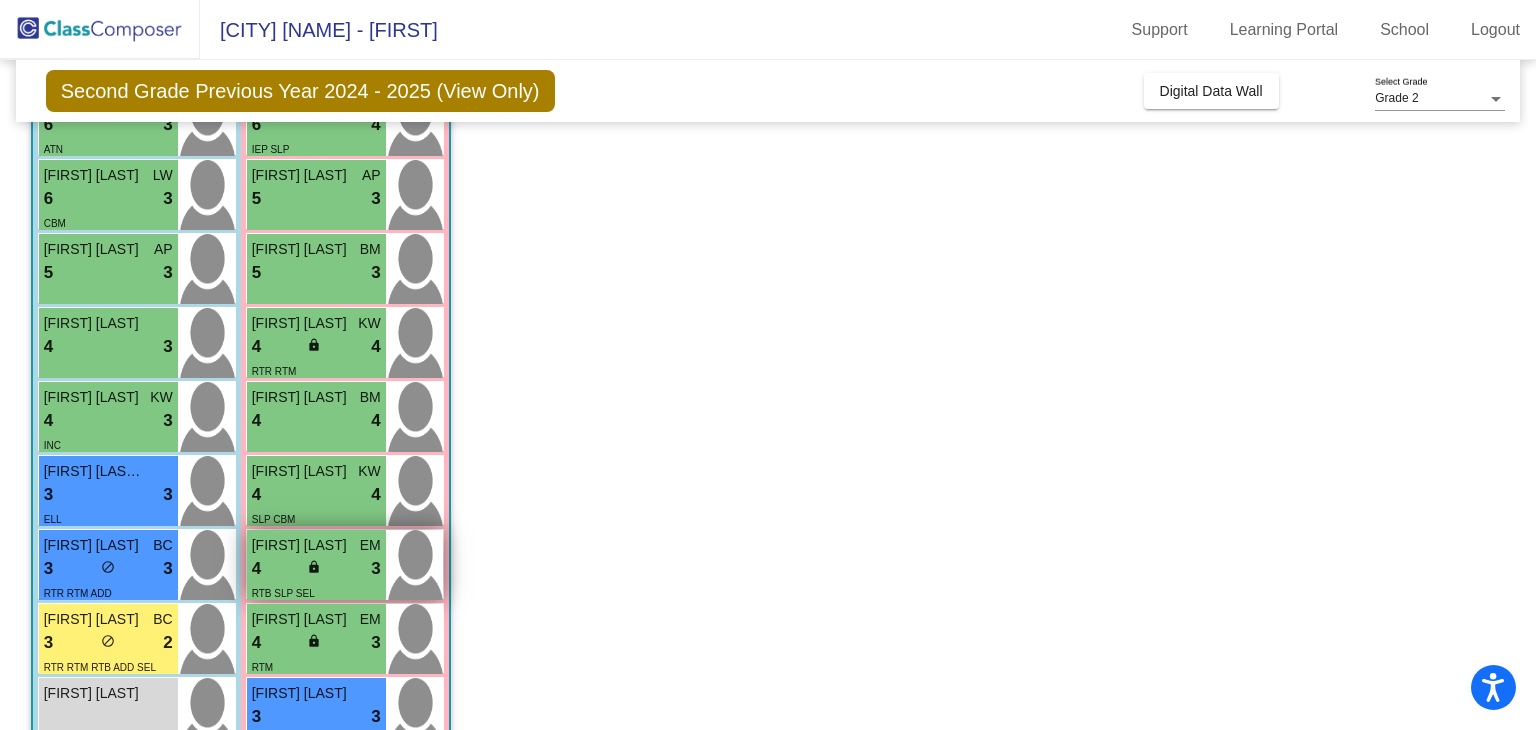 click on "lock" at bounding box center (314, 567) 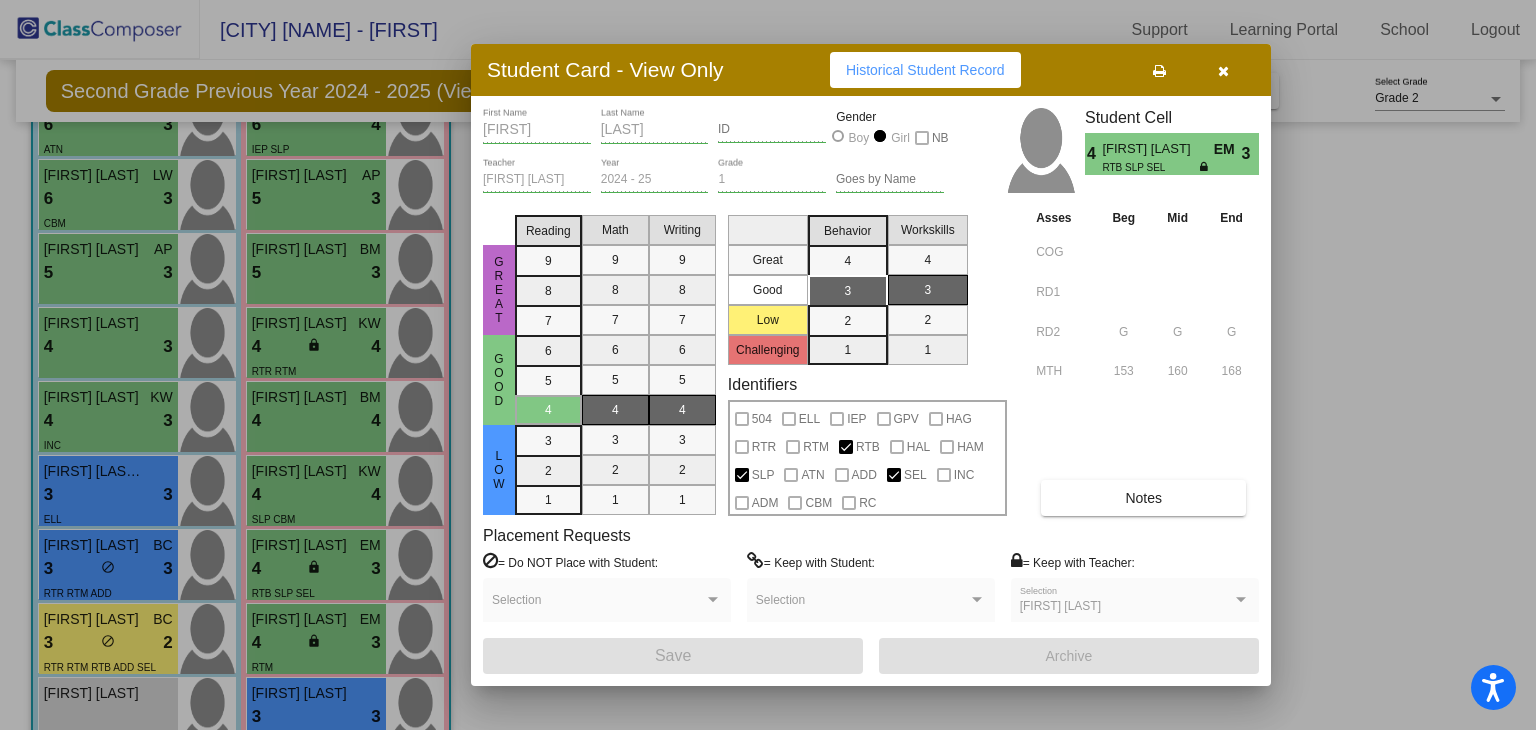 click on "Notes" at bounding box center [1143, 498] 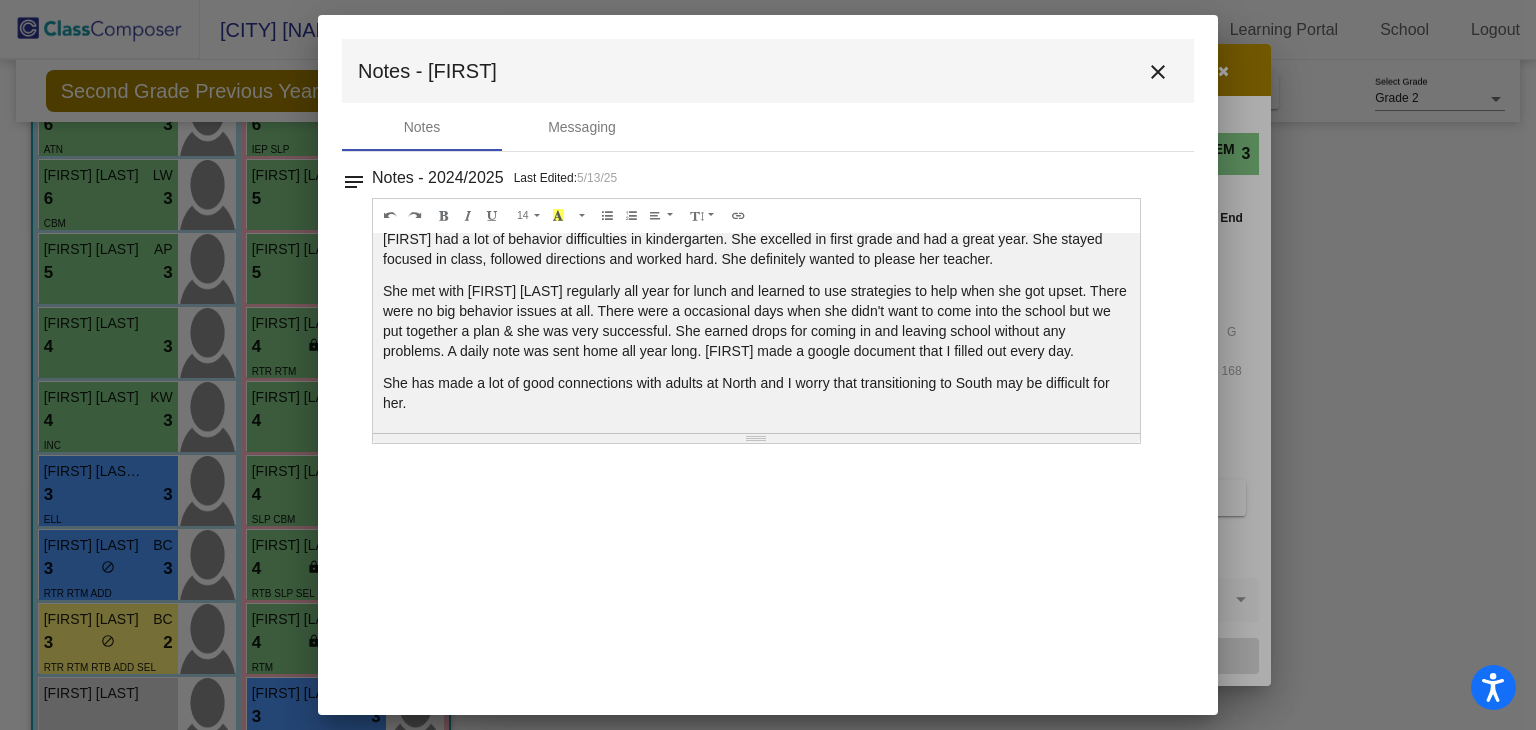 scroll, scrollTop: 285, scrollLeft: 0, axis: vertical 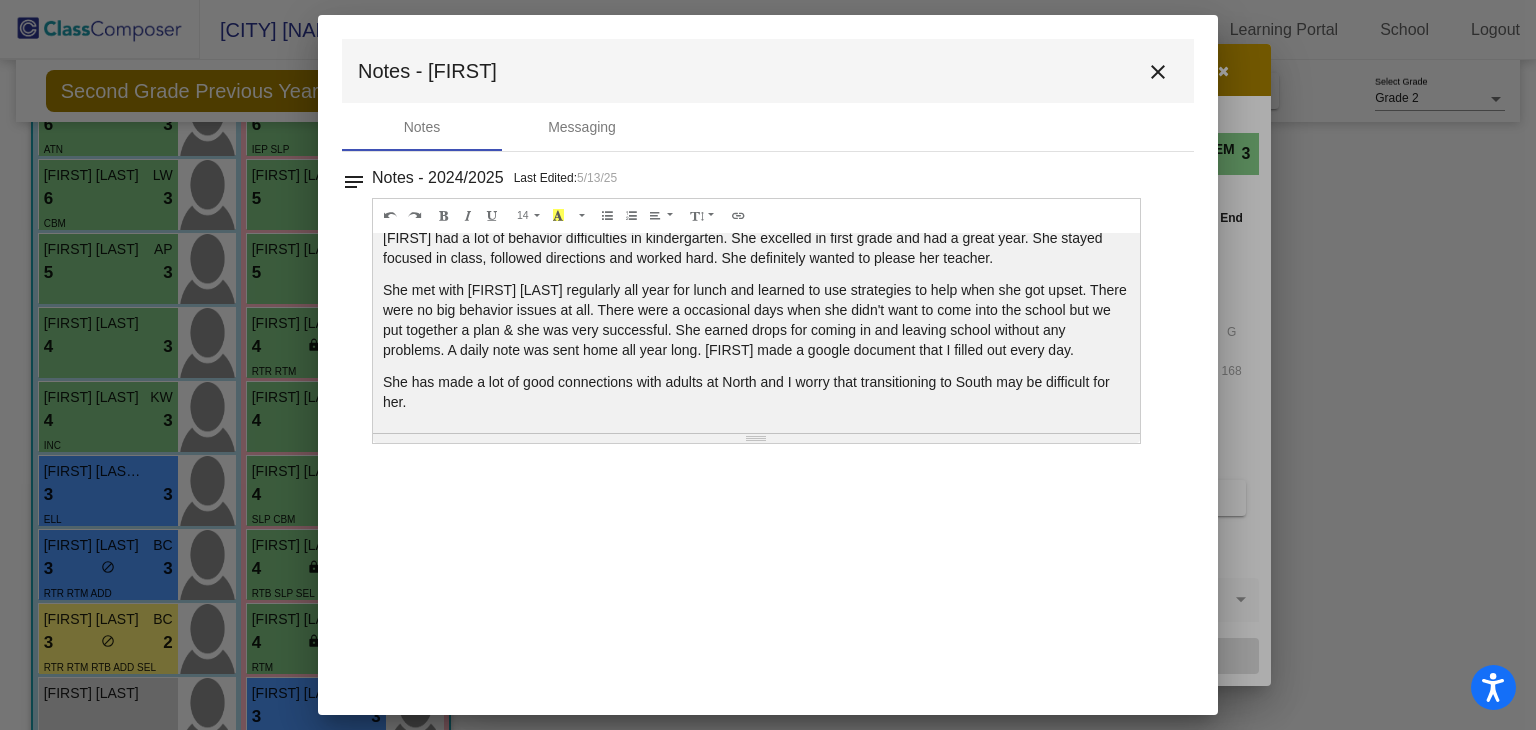 click on "close" at bounding box center (1158, 72) 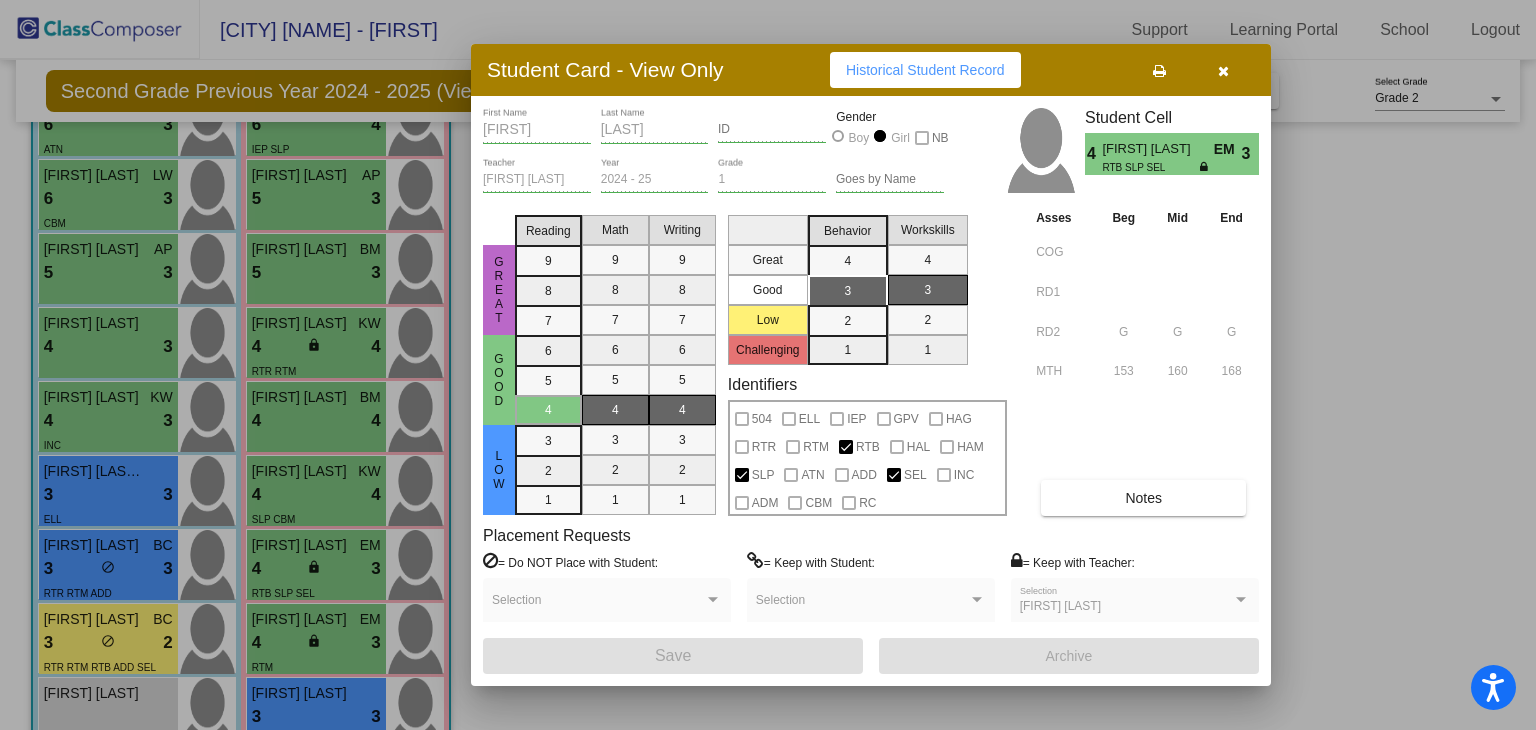 click at bounding box center [1223, 70] 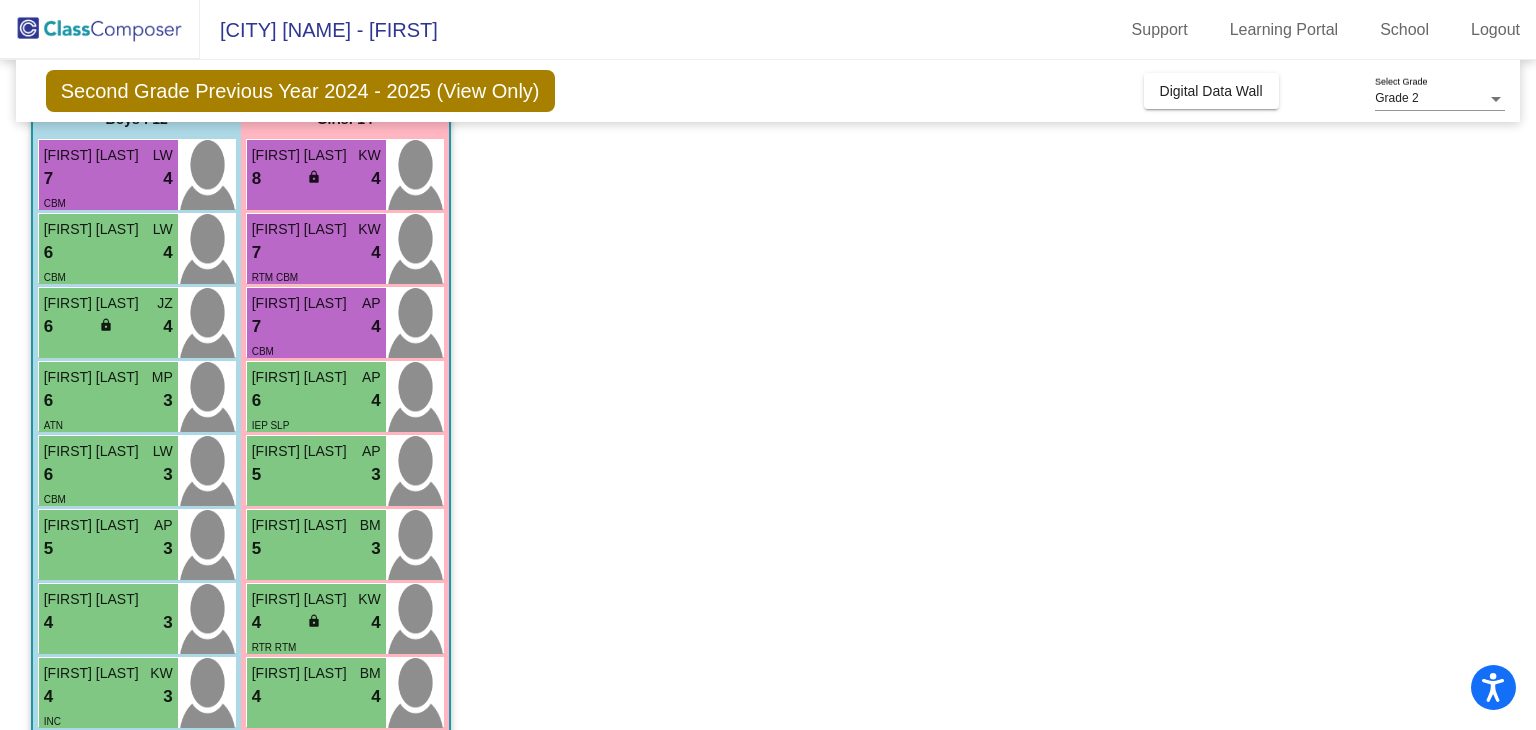 scroll, scrollTop: 0, scrollLeft: 0, axis: both 